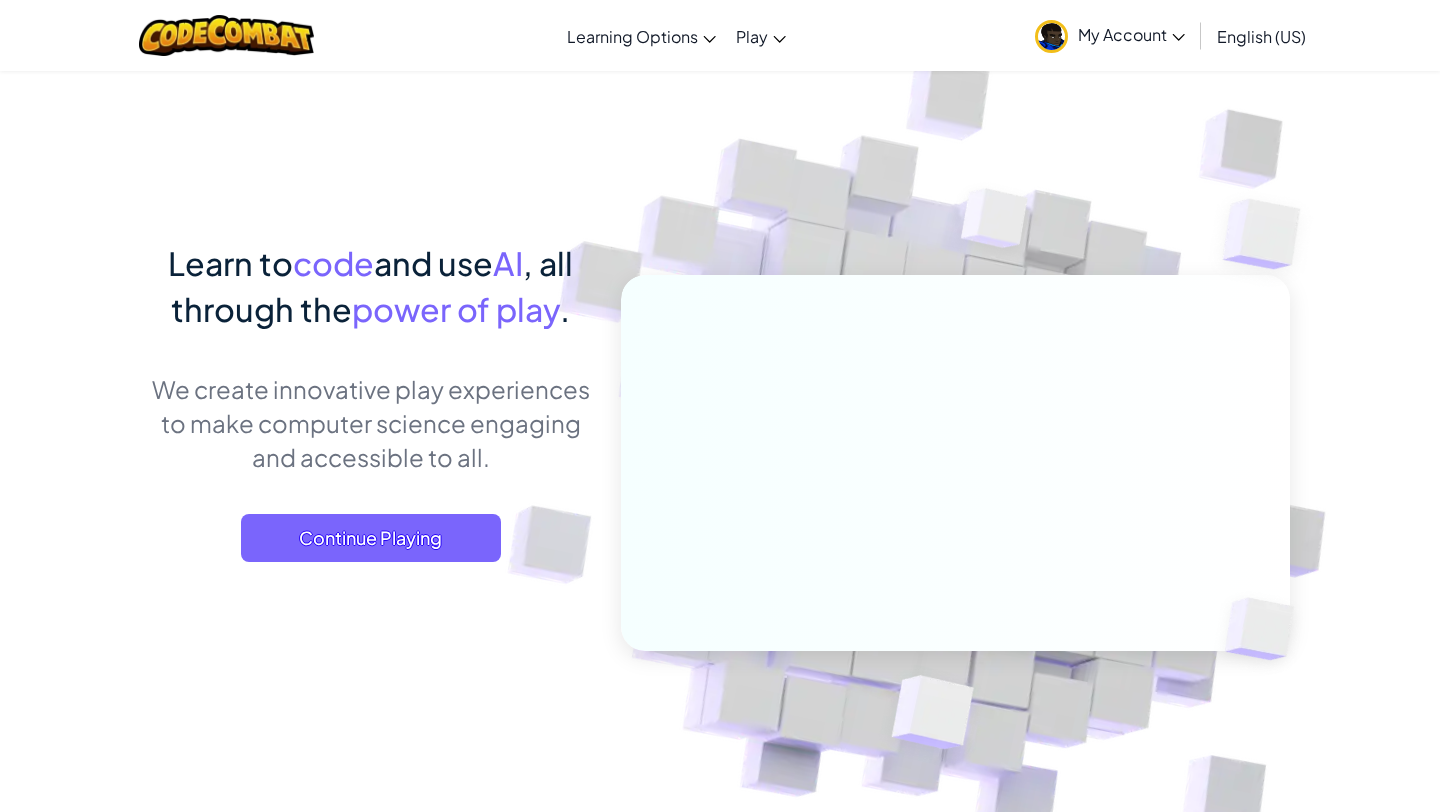 scroll, scrollTop: 0, scrollLeft: 0, axis: both 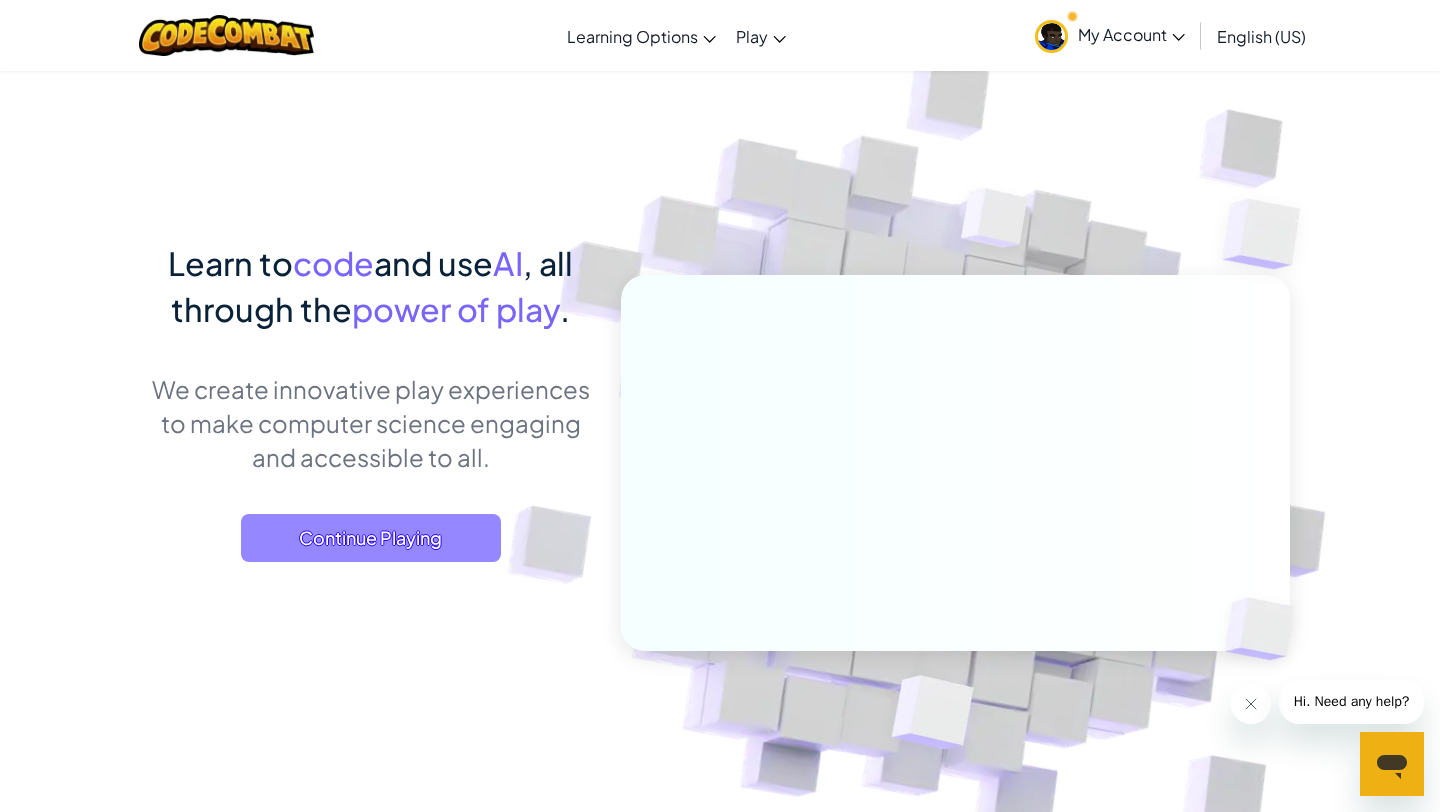 click on "Continue Playing" at bounding box center [371, 538] 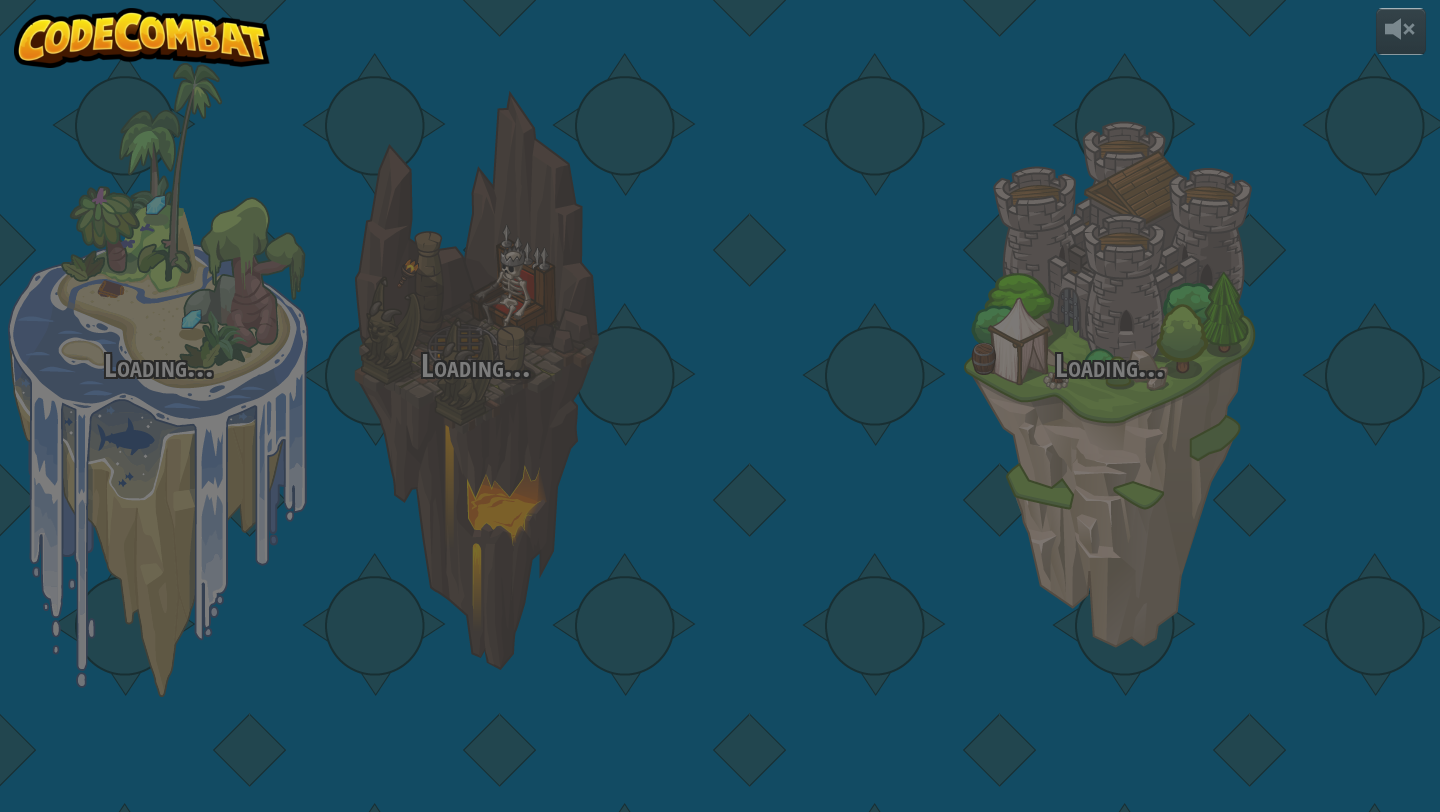 click at bounding box center [792, 317] 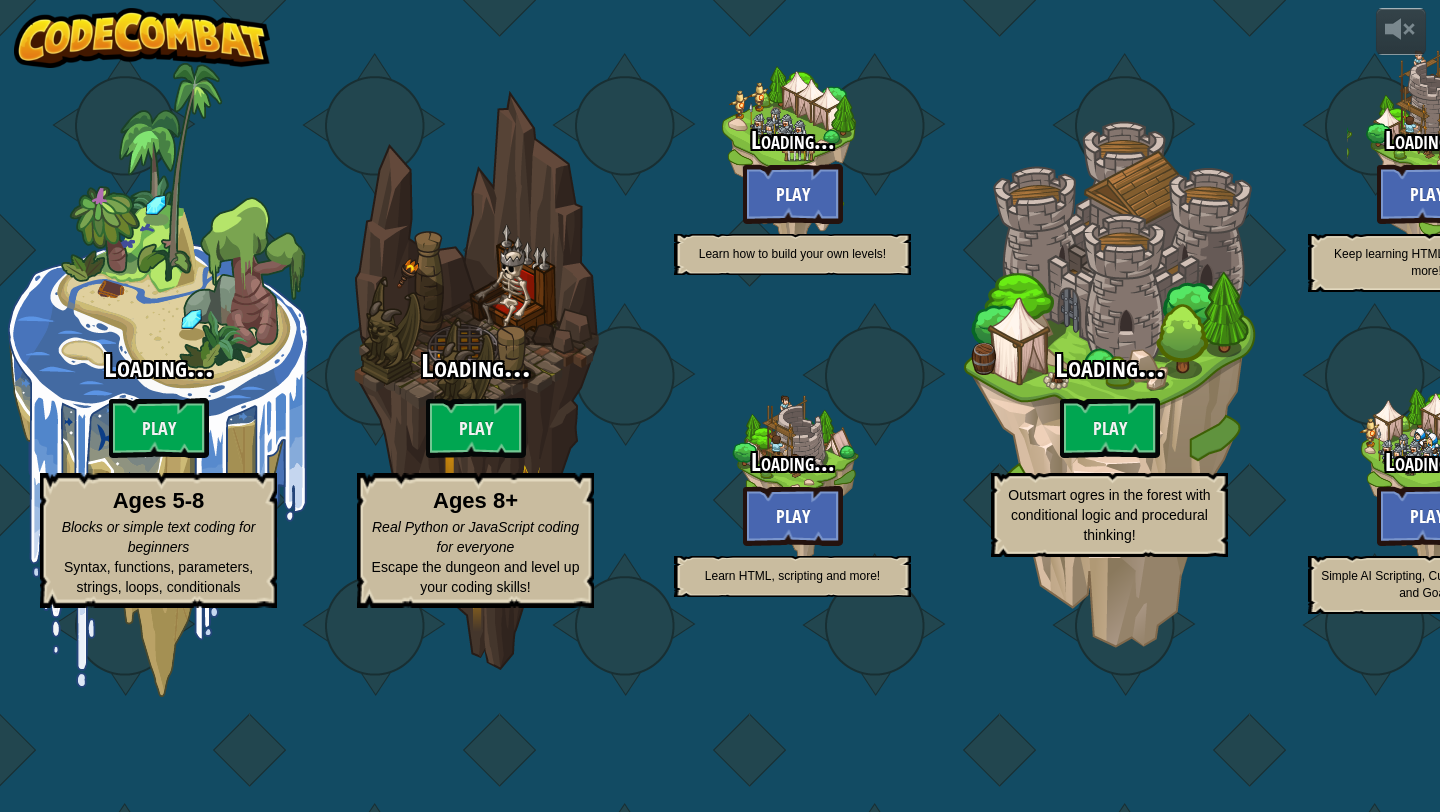 scroll, scrollTop: 0, scrollLeft: 0, axis: both 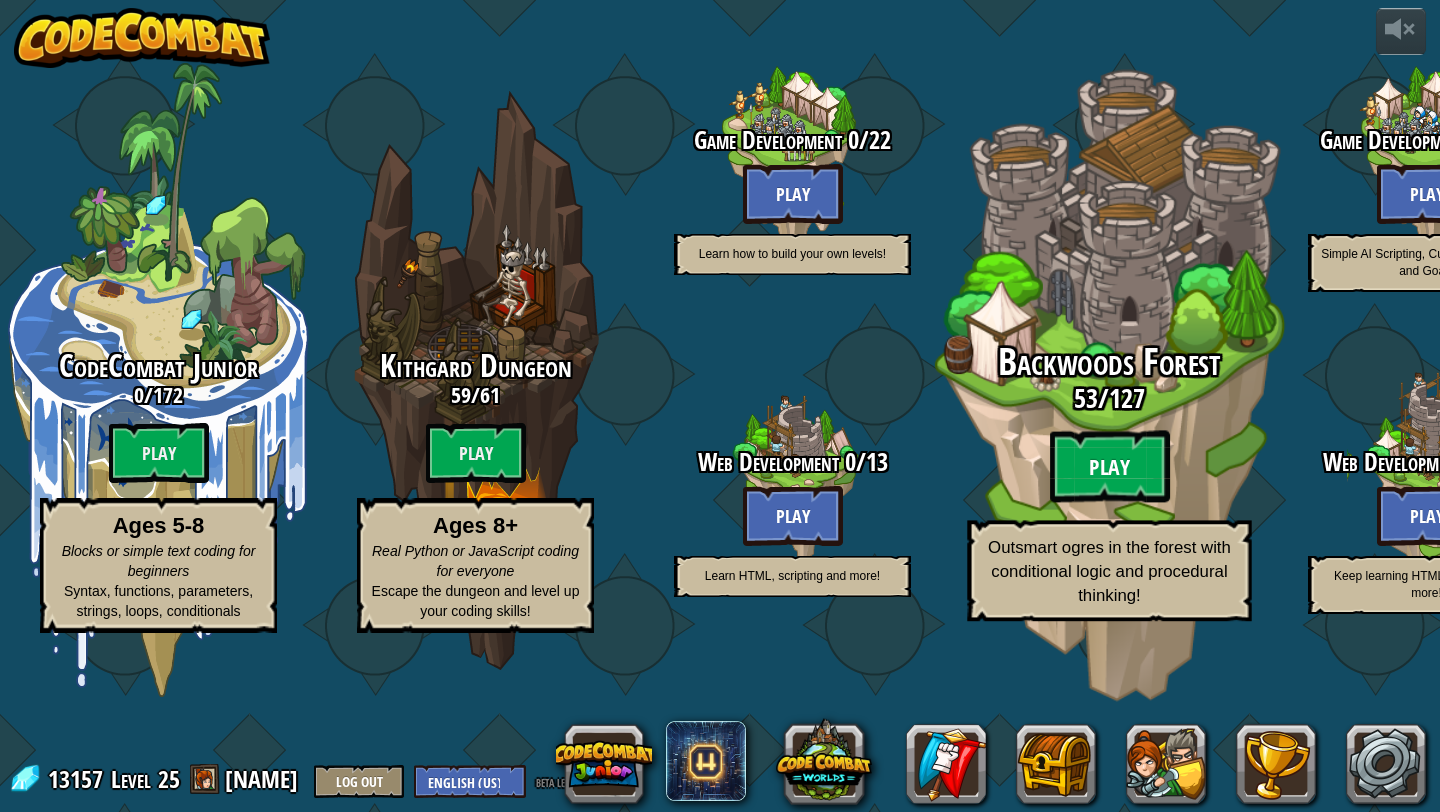 click on "Play" at bounding box center [1110, 467] 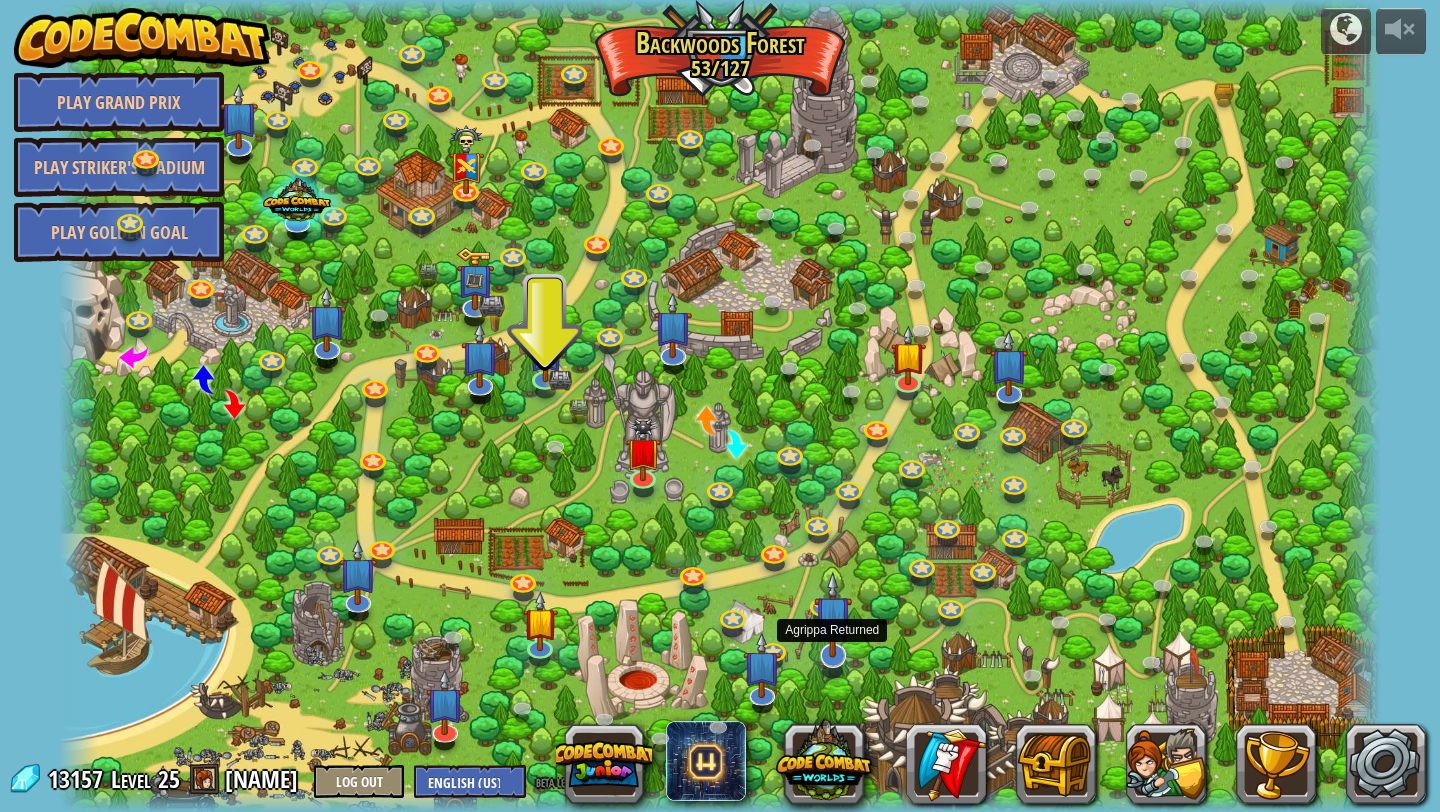 click at bounding box center [833, 614] 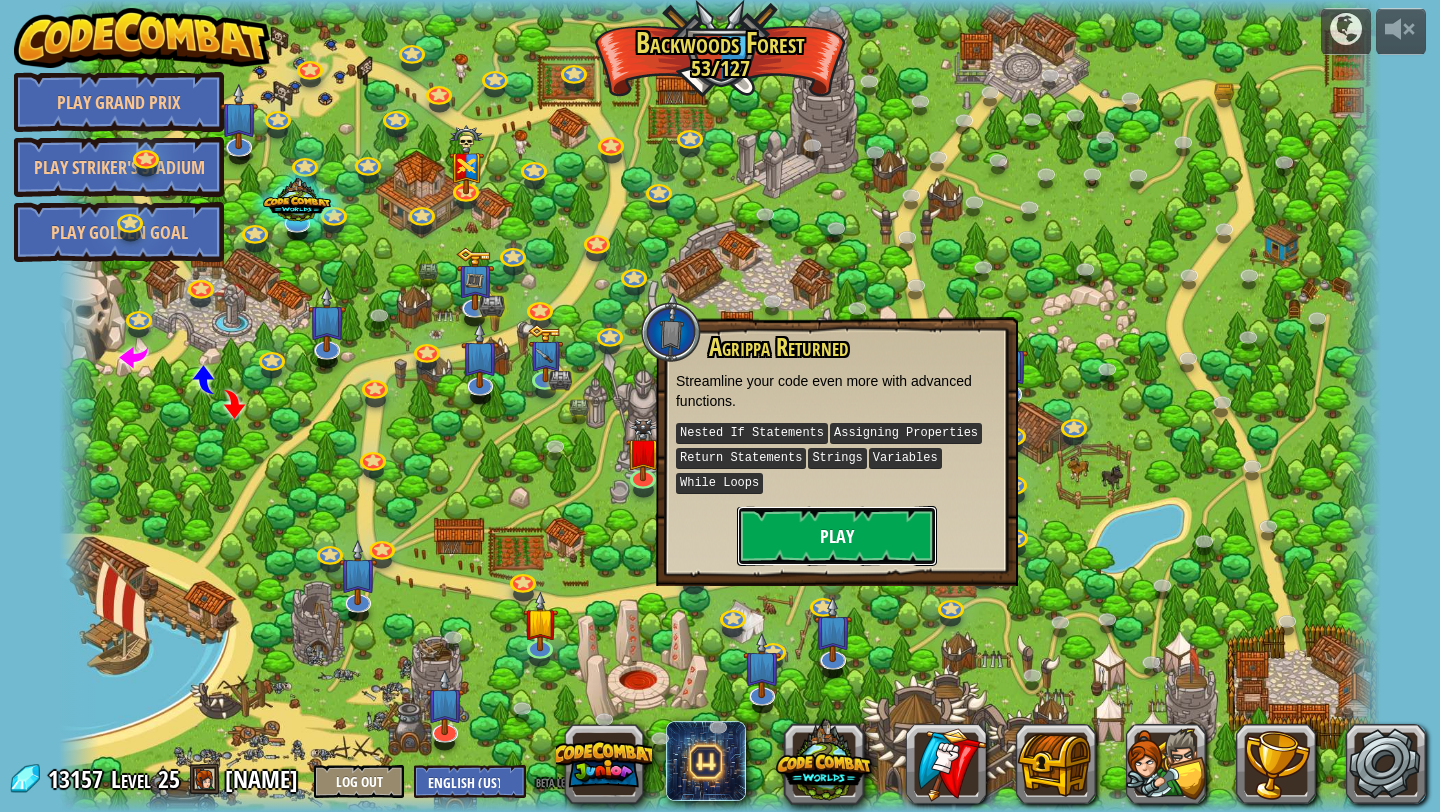 click on "Play" at bounding box center [837, 536] 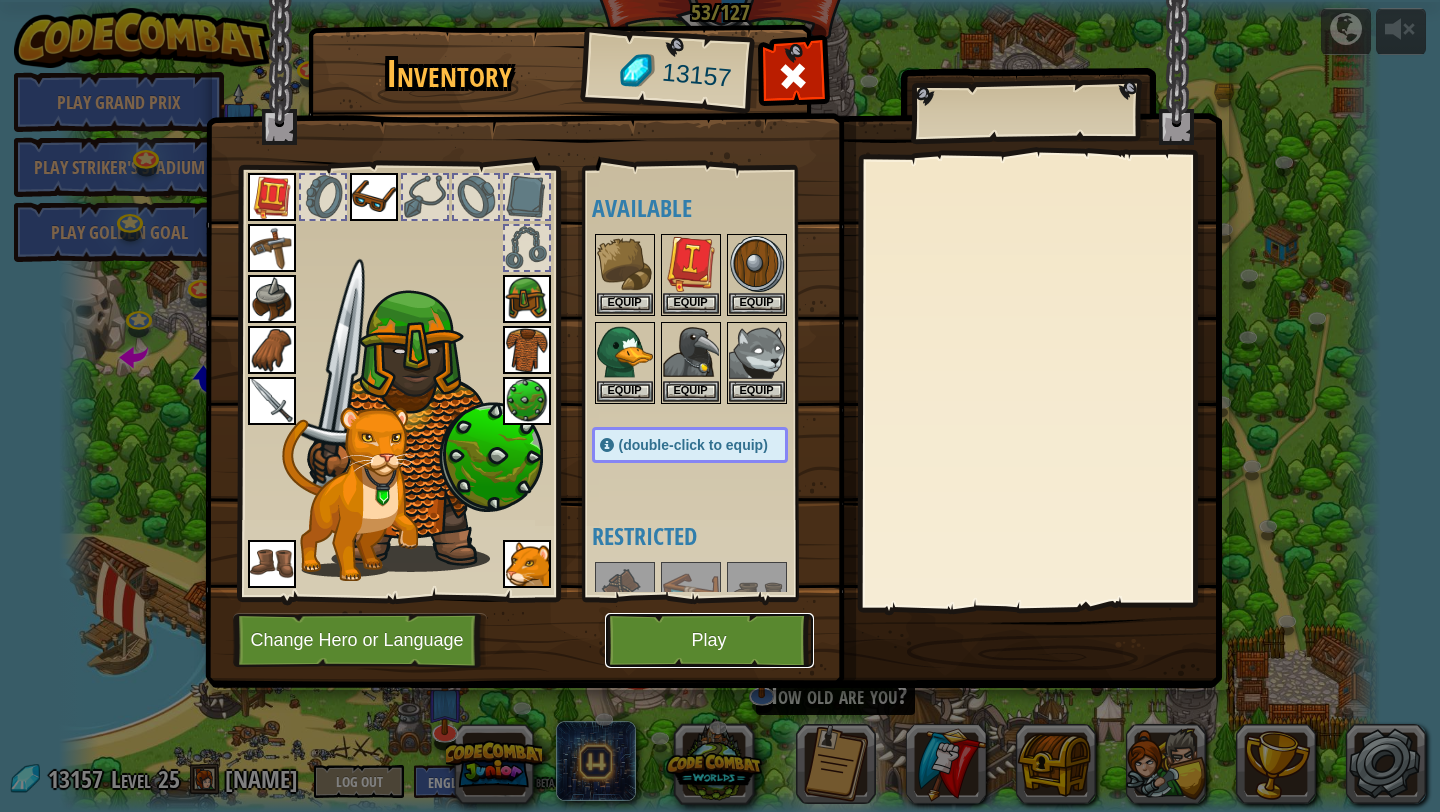 click on "Play" at bounding box center [709, 640] 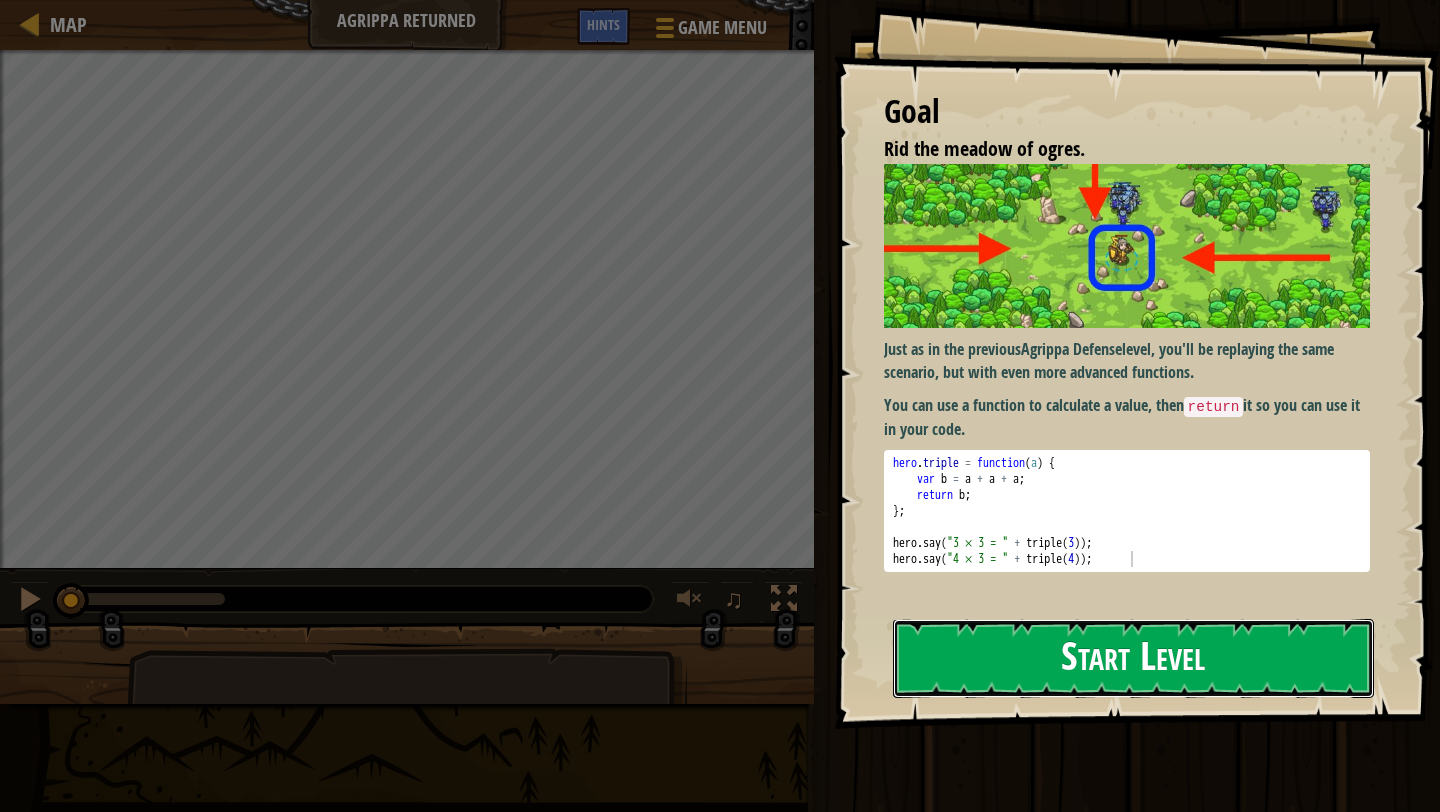 click on "Start Level" at bounding box center (1133, 658) 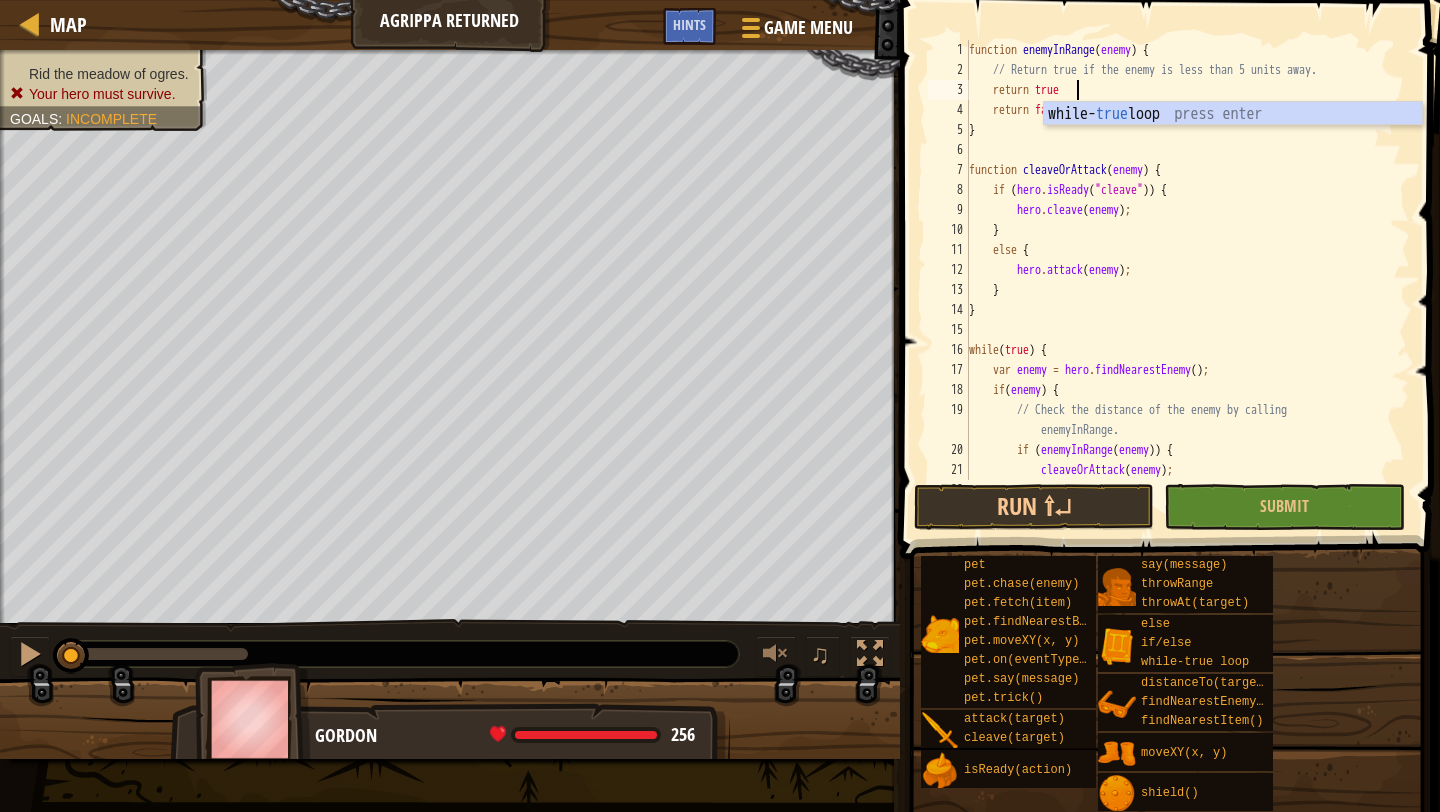 scroll, scrollTop: 9, scrollLeft: 8, axis: both 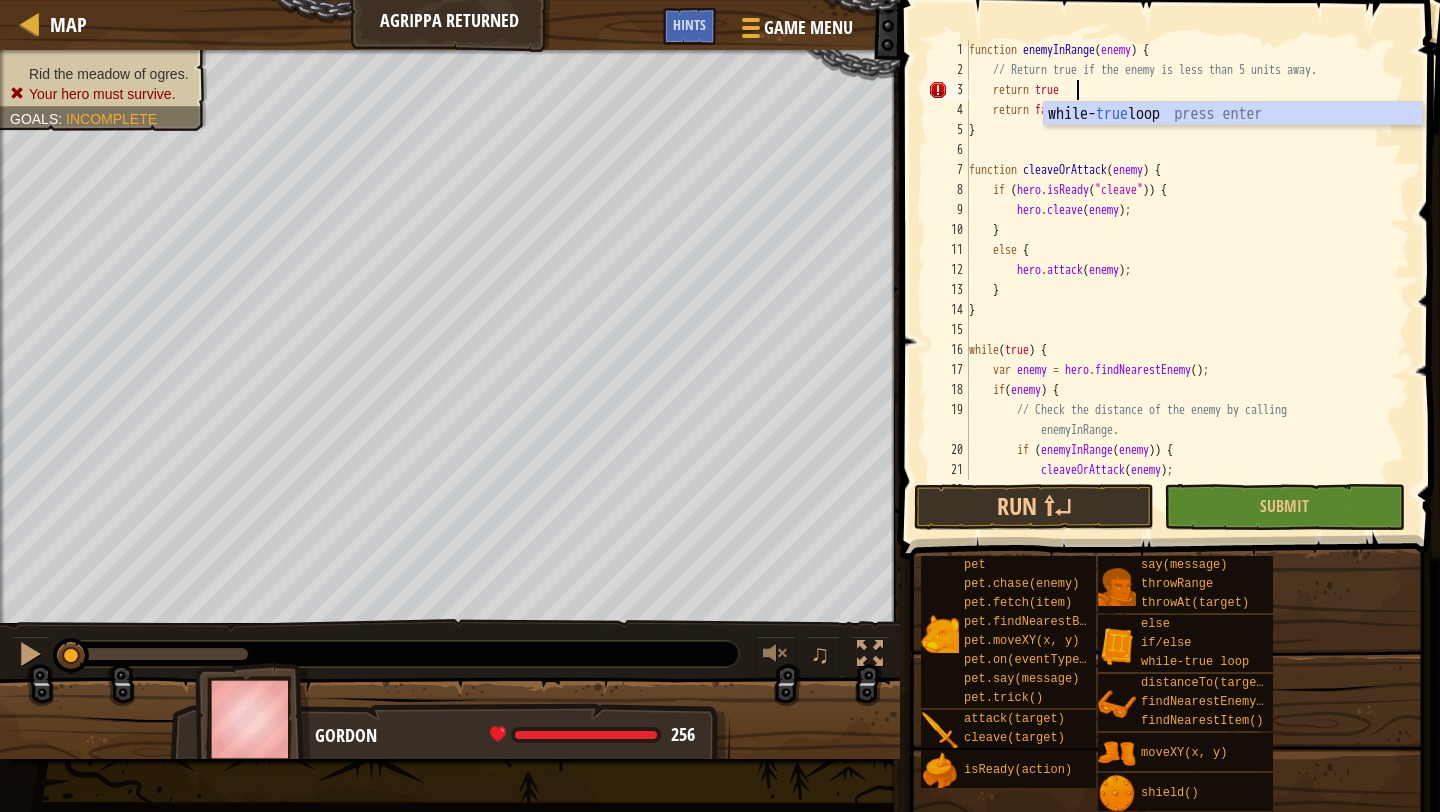type on "return true;" 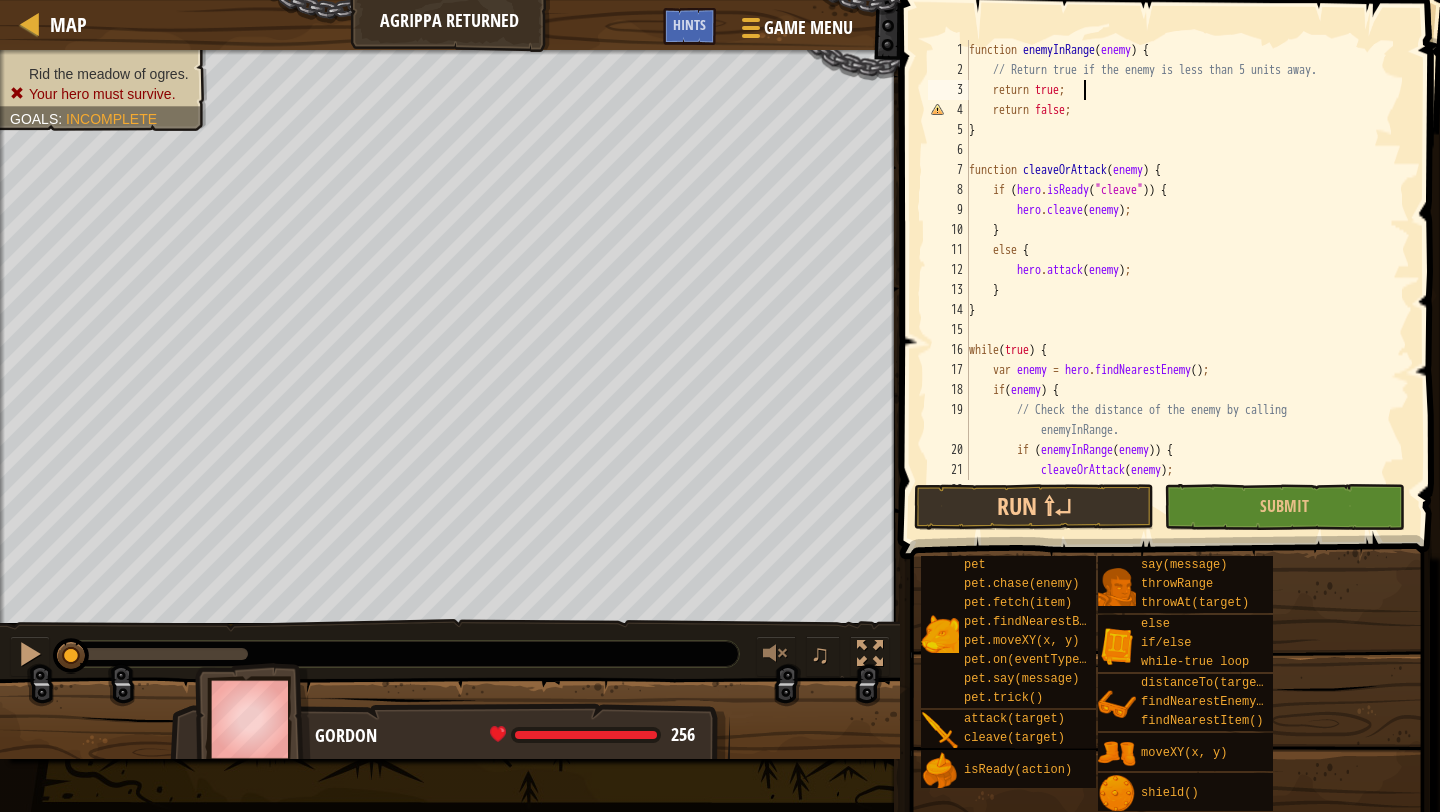 scroll, scrollTop: 9, scrollLeft: 1, axis: both 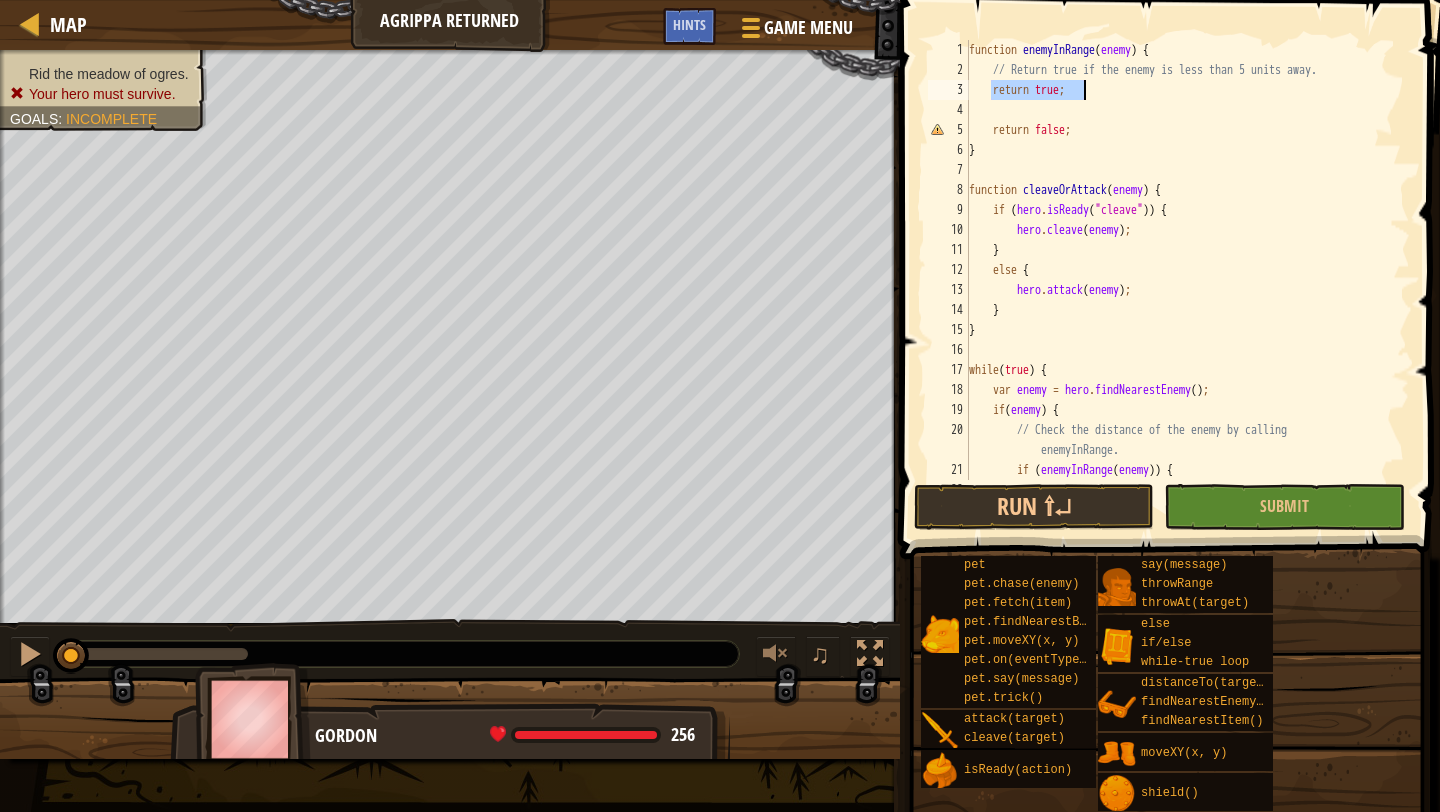 drag, startPoint x: 992, startPoint y: 88, endPoint x: 1107, endPoint y: 89, distance: 115.00435 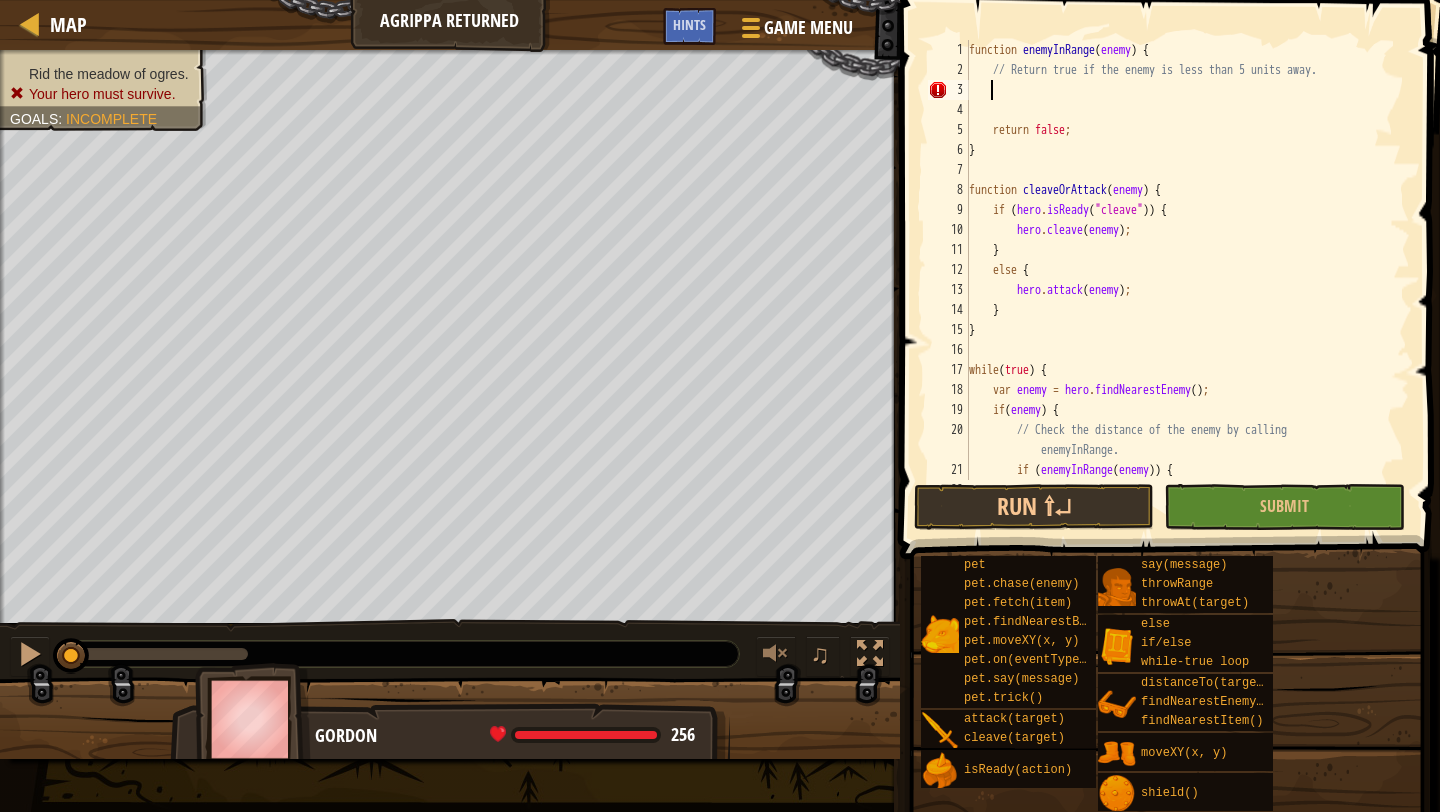 scroll, scrollTop: 9, scrollLeft: 0, axis: vertical 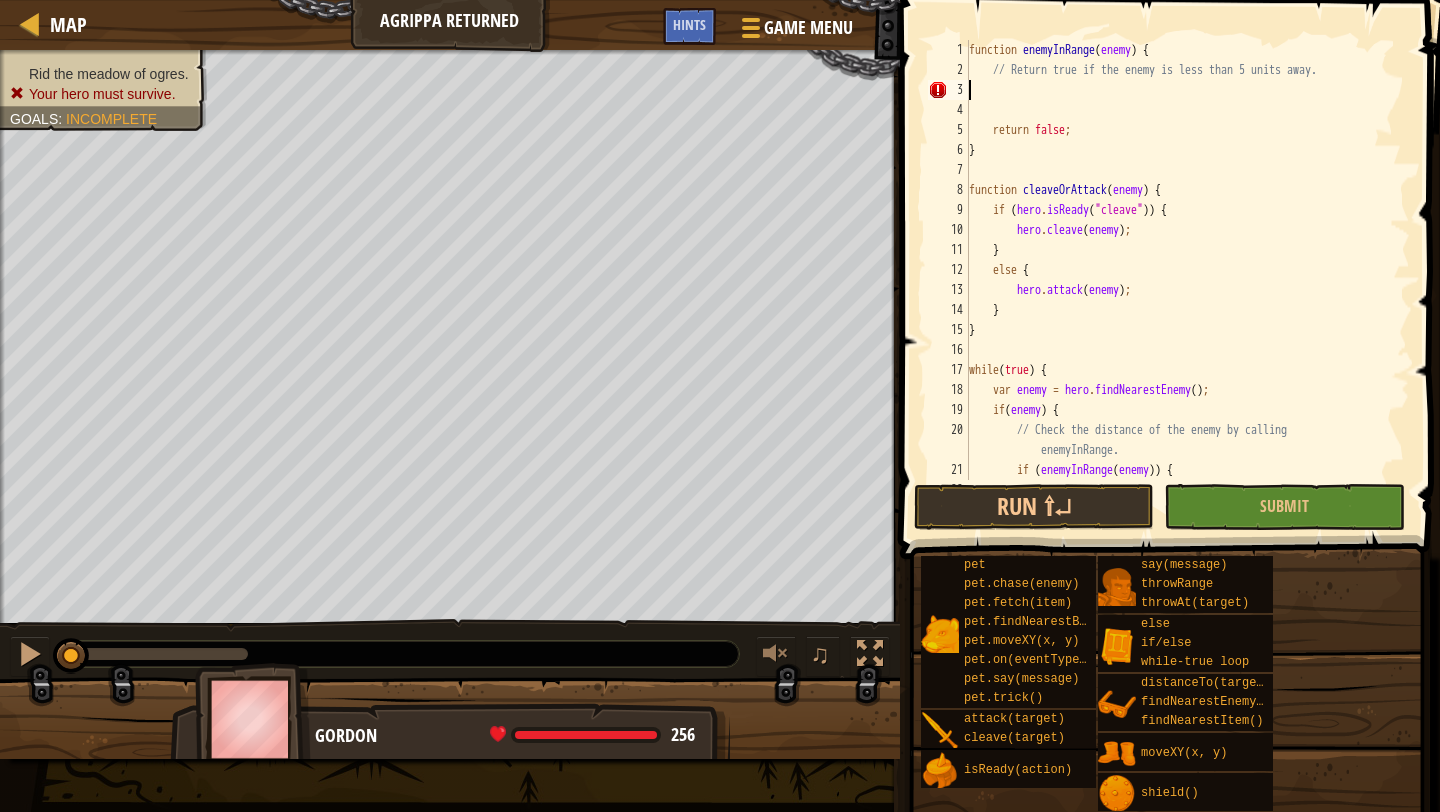 type on "// Return true if the enemy is less than 5 units away." 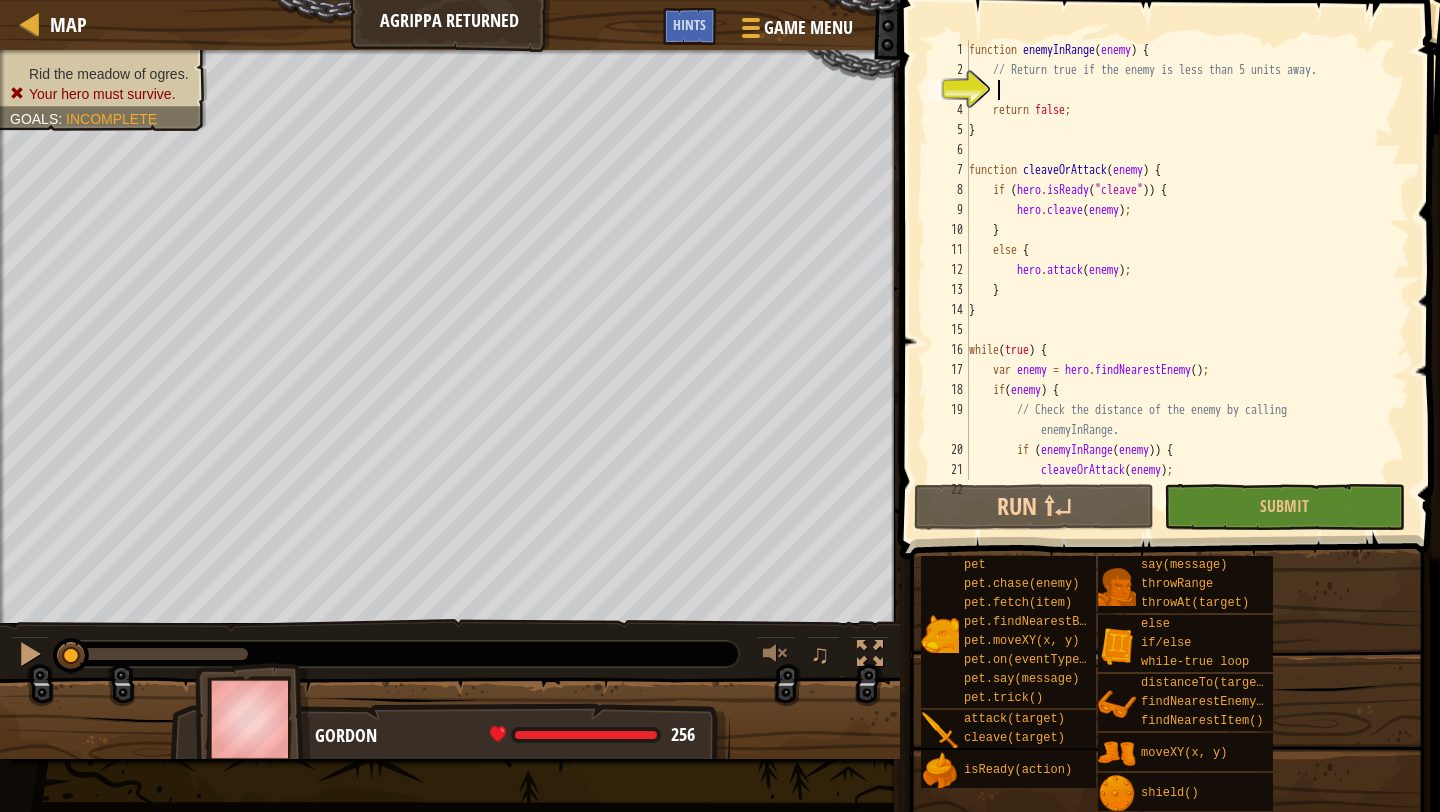 click on "function   enemyInRange ( enemy )   {      // Return true if the enemy is less than 5 units away.           return   false ; } function   cleaveOrAttack ( enemy )   {      if   ( hero . isReady ( "cleave" ))   {          hero . cleave ( enemy ) ;      }        else   {          hero . attack ( enemy ) ;      } } while ( true )   {      var   enemy   =   hero . findNearestEnemy ( ) ;      if ( enemy )   {          // Check the distance of the enemy by calling               enemyInRange.          if   ( enemyInRange ( enemy ))   {              cleaveOrAttack ( enemy ) ;          }" at bounding box center [1187, 280] 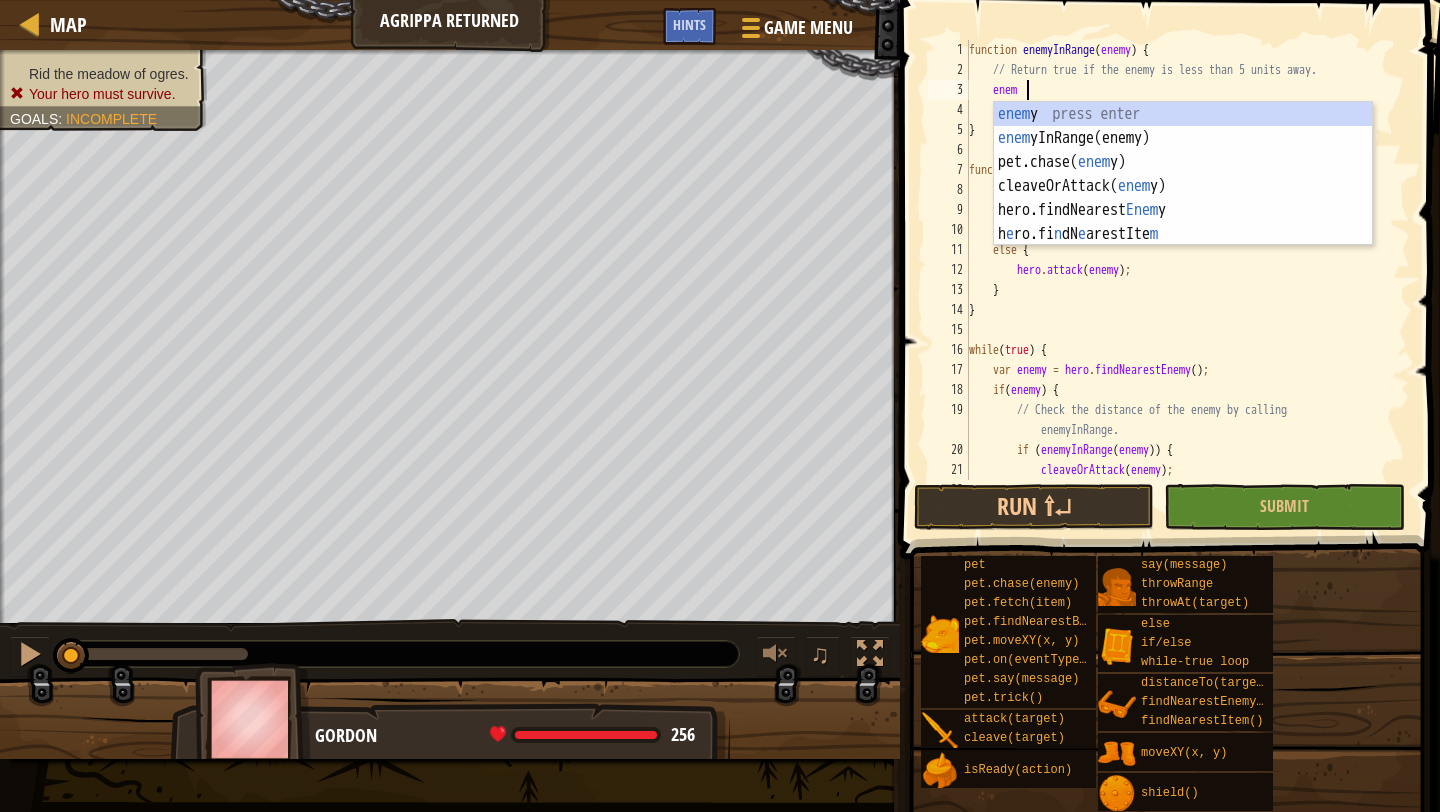 scroll, scrollTop: 9, scrollLeft: 4, axis: both 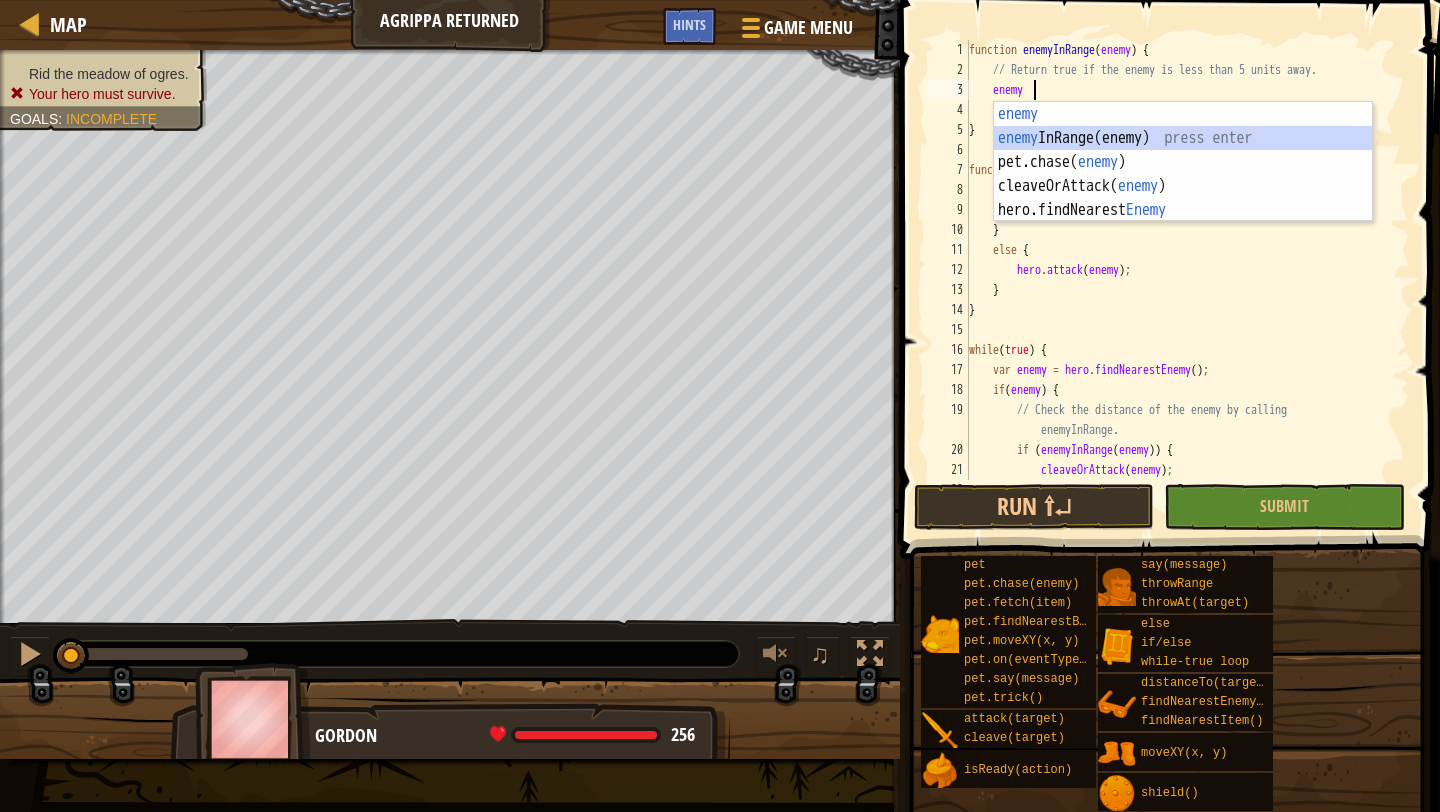 click on "enemy press enter enemy InRange(enemy) press enter pet.chase( enemy ) press enter cleaveOrAttack( enemy ) press enter hero.findNearest Enemy press enter" at bounding box center (1183, 186) 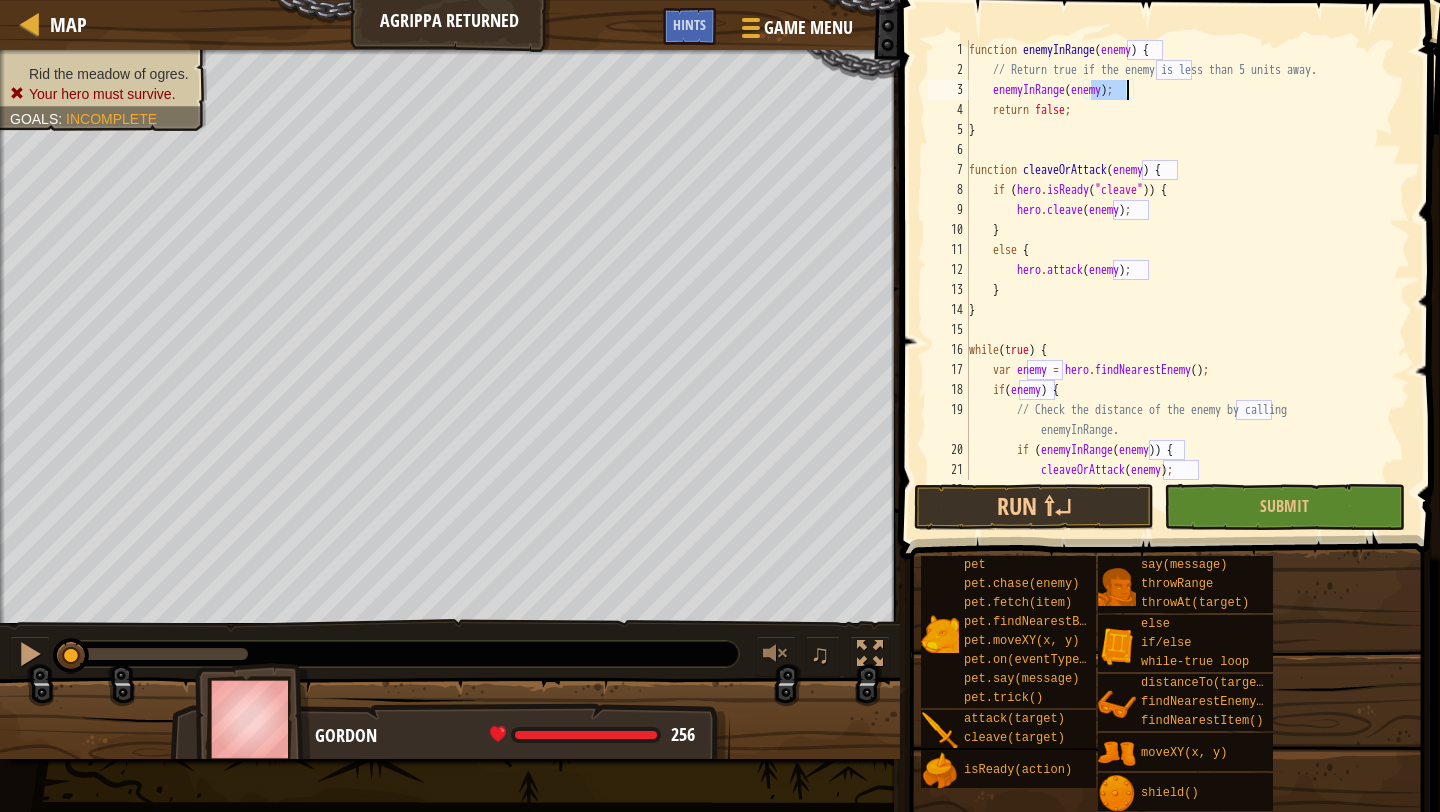 click on "function   enemyInRange ( enemy )   {      // Return true if the enemy is less than 5 units away.      enemyInRange ( enemy ) ;      return   false ; } function   cleaveOrAttack ( enemy )   {      if   ( hero . isReady ( "cleave" ))   {          hero . cleave ( enemy ) ;      }        else   {          hero . attack ( enemy ) ;      } } while ( true )   {      var   enemy   =   hero . findNearestEnemy ( ) ;      if ( enemy )   {          // Check the distance of the enemy by calling               enemyInRange.          if   ( enemyInRange ( enemy ))   {              cleaveOrAttack ( enemy ) ;          }" at bounding box center [1187, 280] 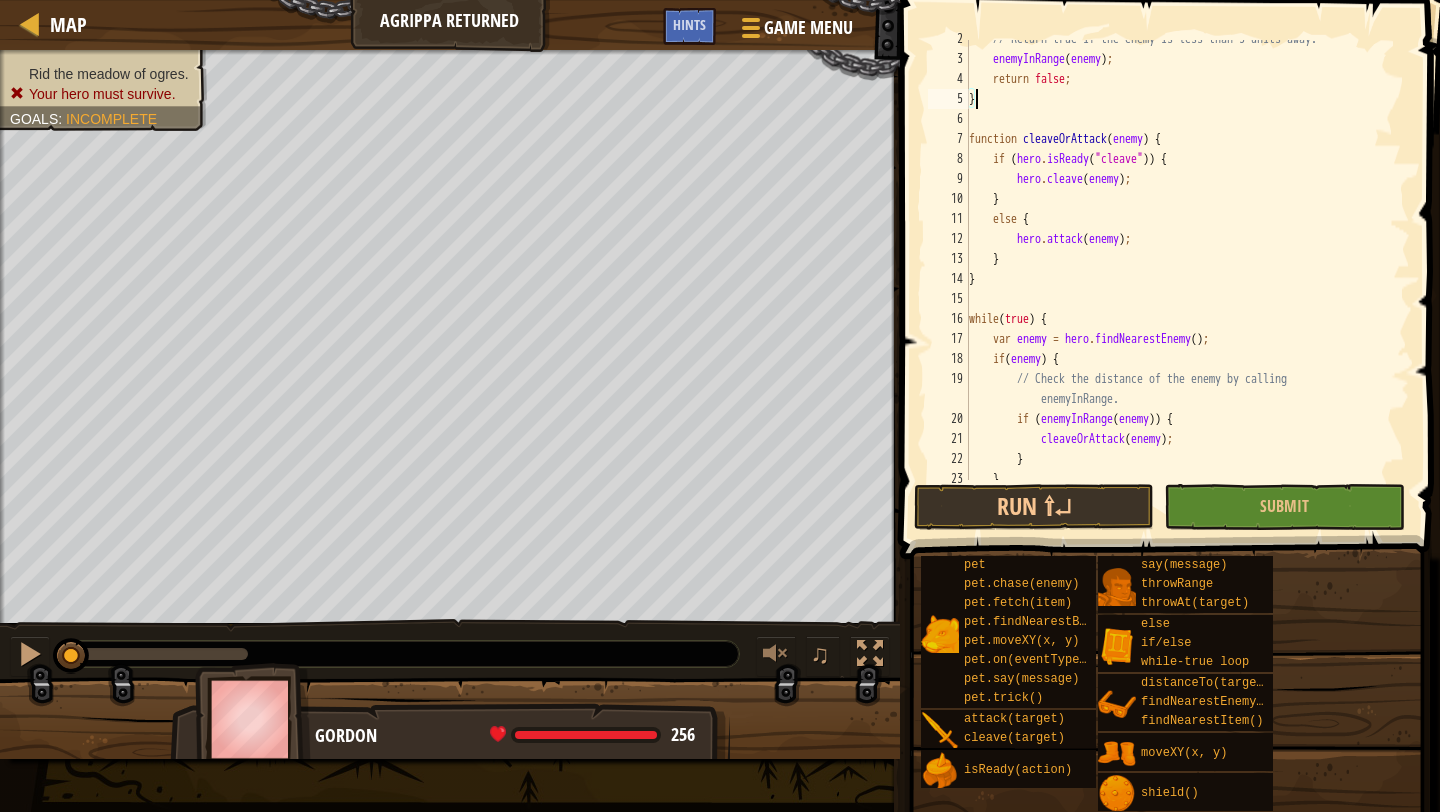 scroll, scrollTop: 80, scrollLeft: 0, axis: vertical 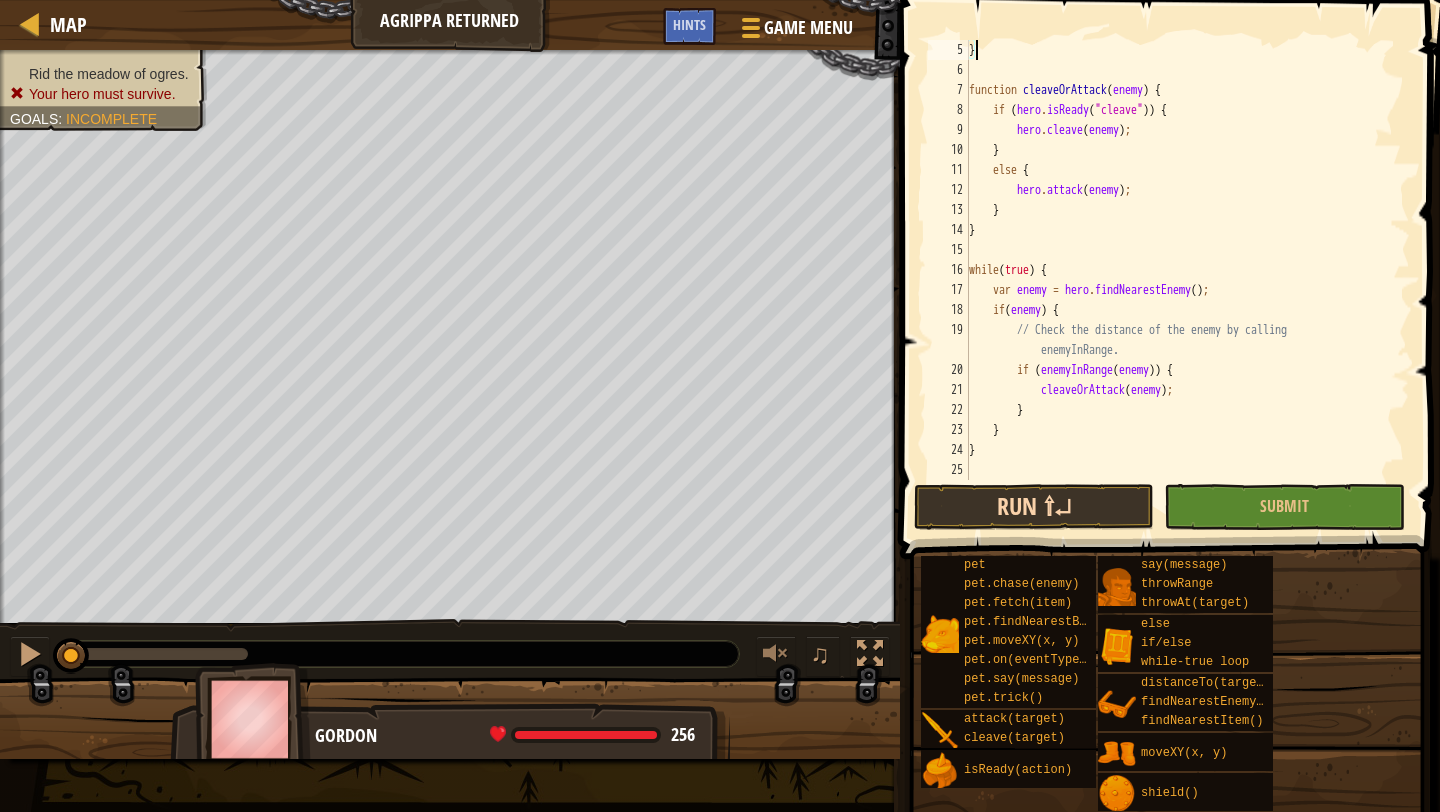 type on "}" 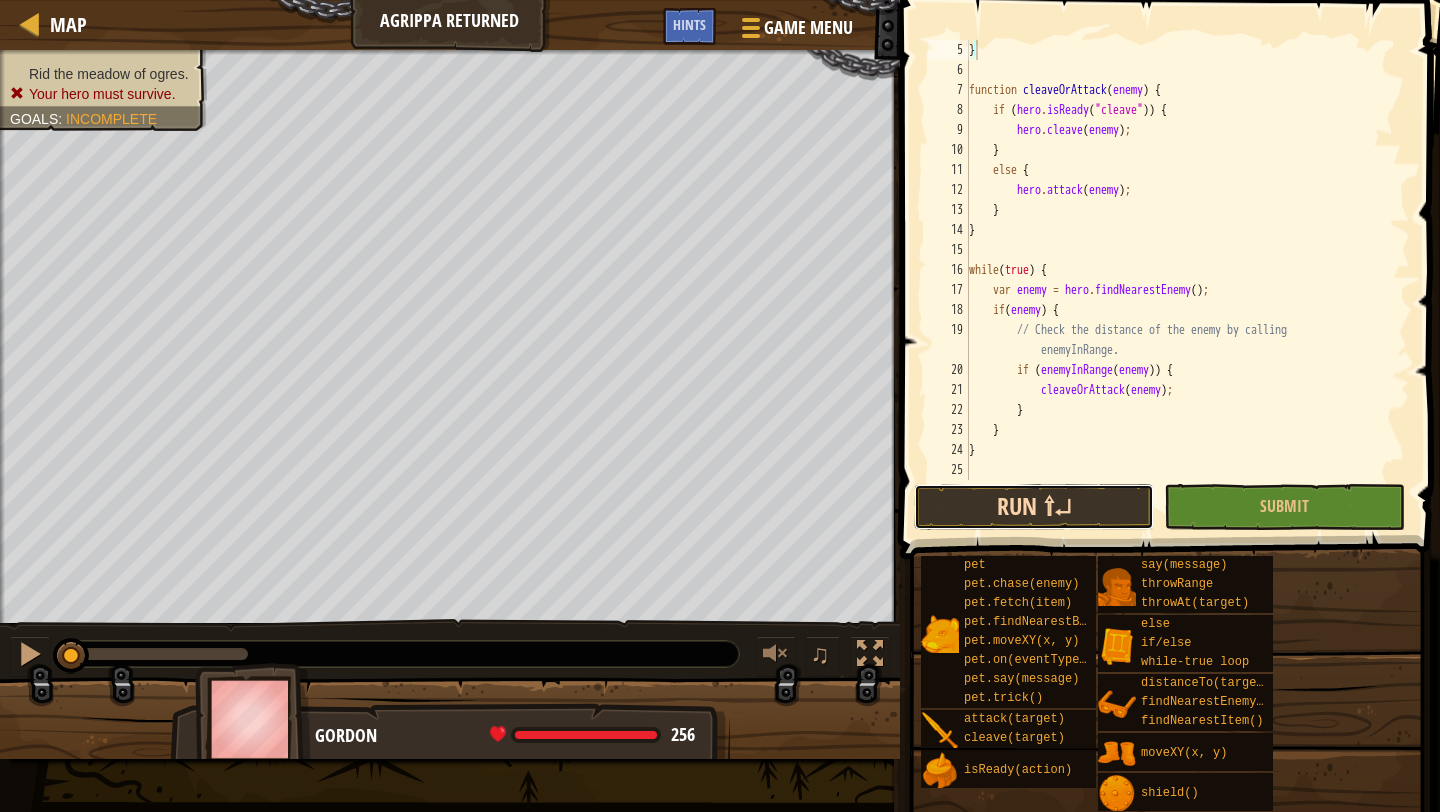 click on "Run ⇧↵" at bounding box center (1034, 507) 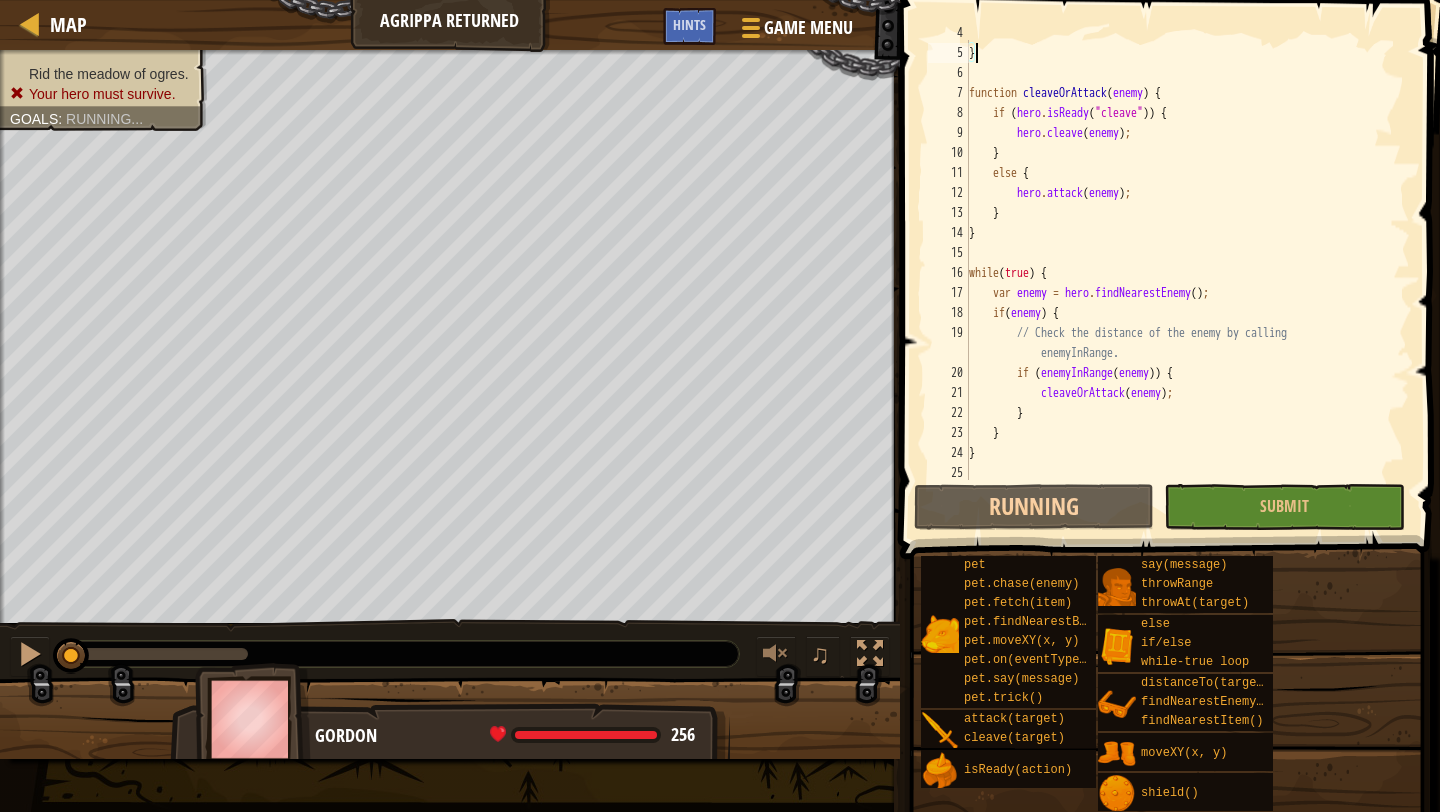 scroll, scrollTop: 0, scrollLeft: 0, axis: both 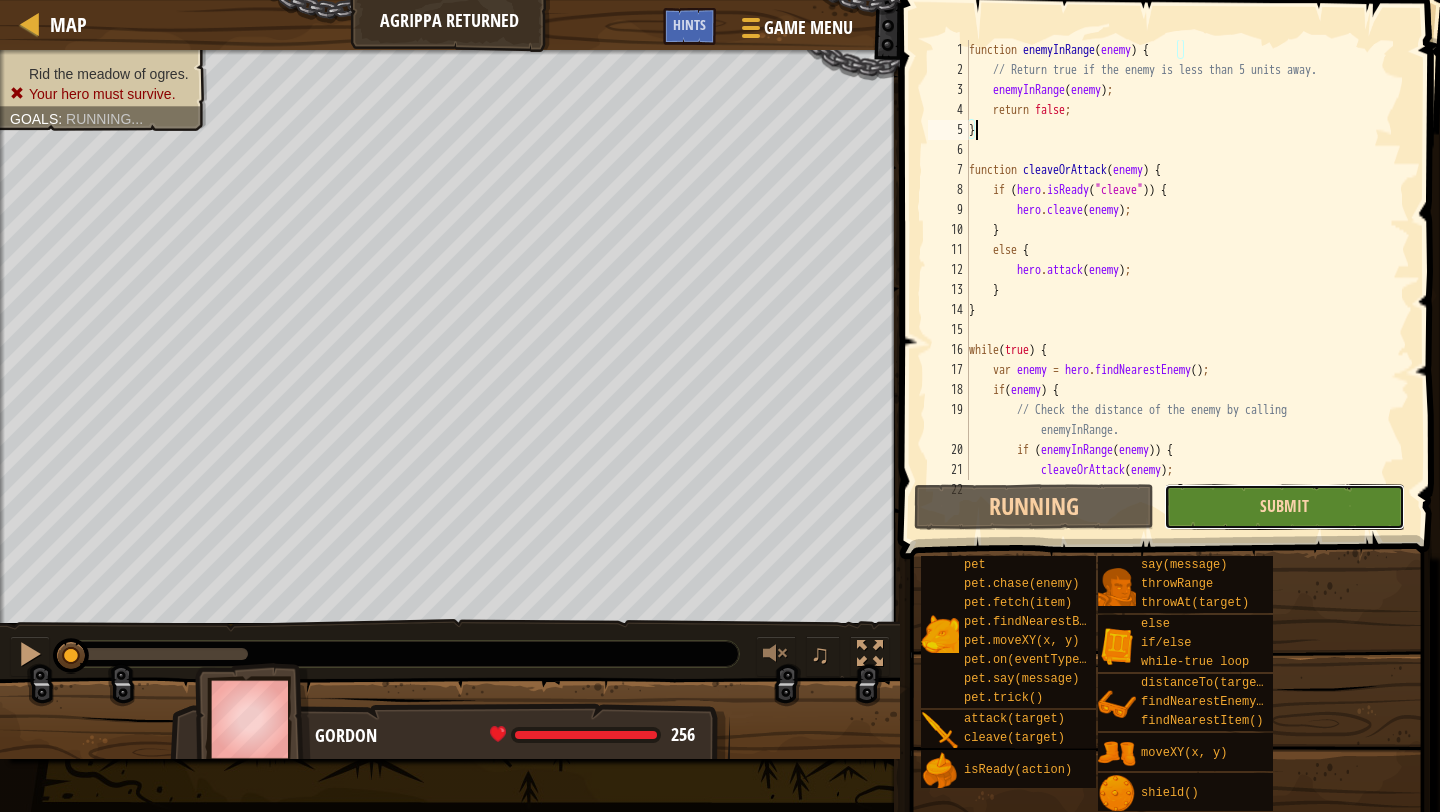 click on "Submit" at bounding box center (1284, 506) 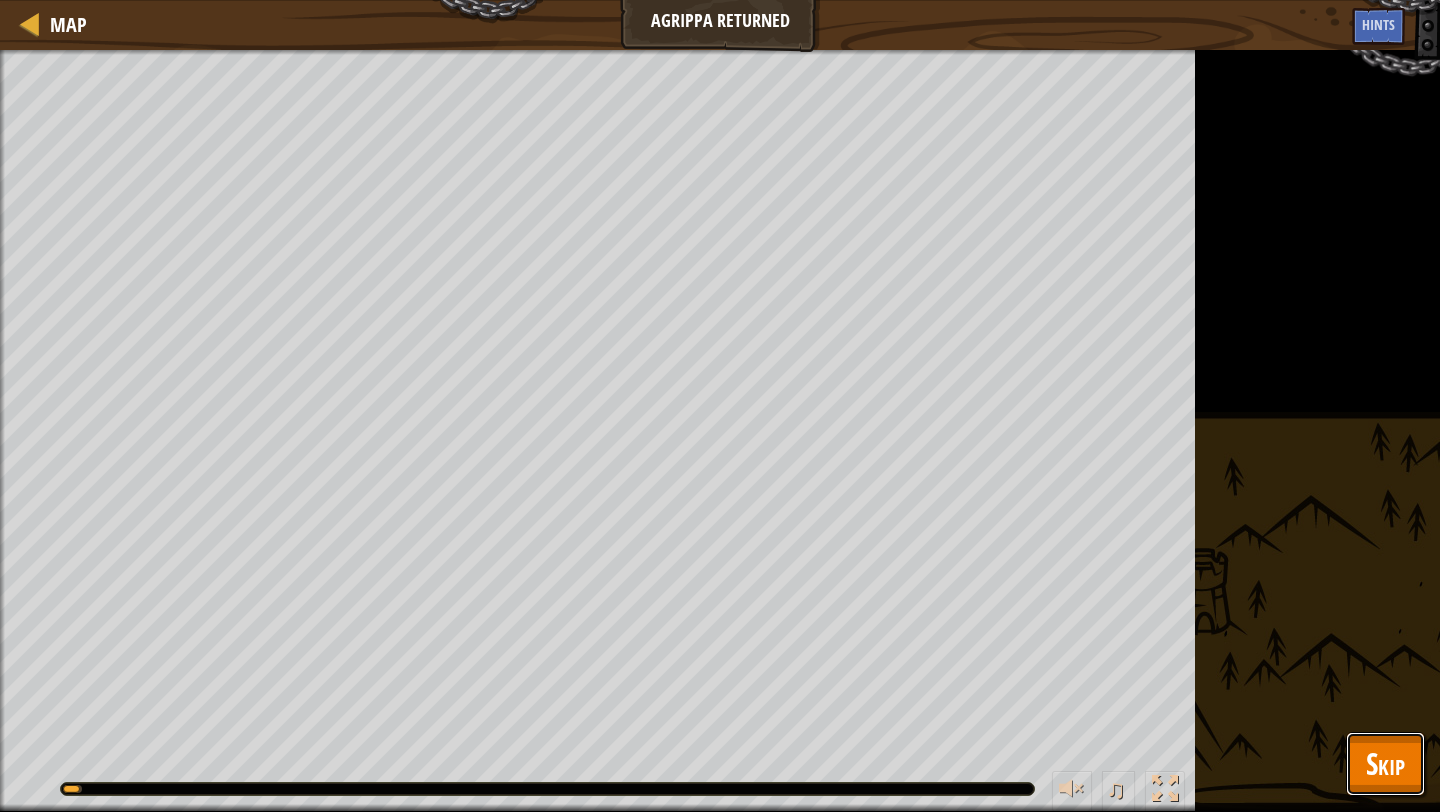 click on "Skip" at bounding box center (1385, 764) 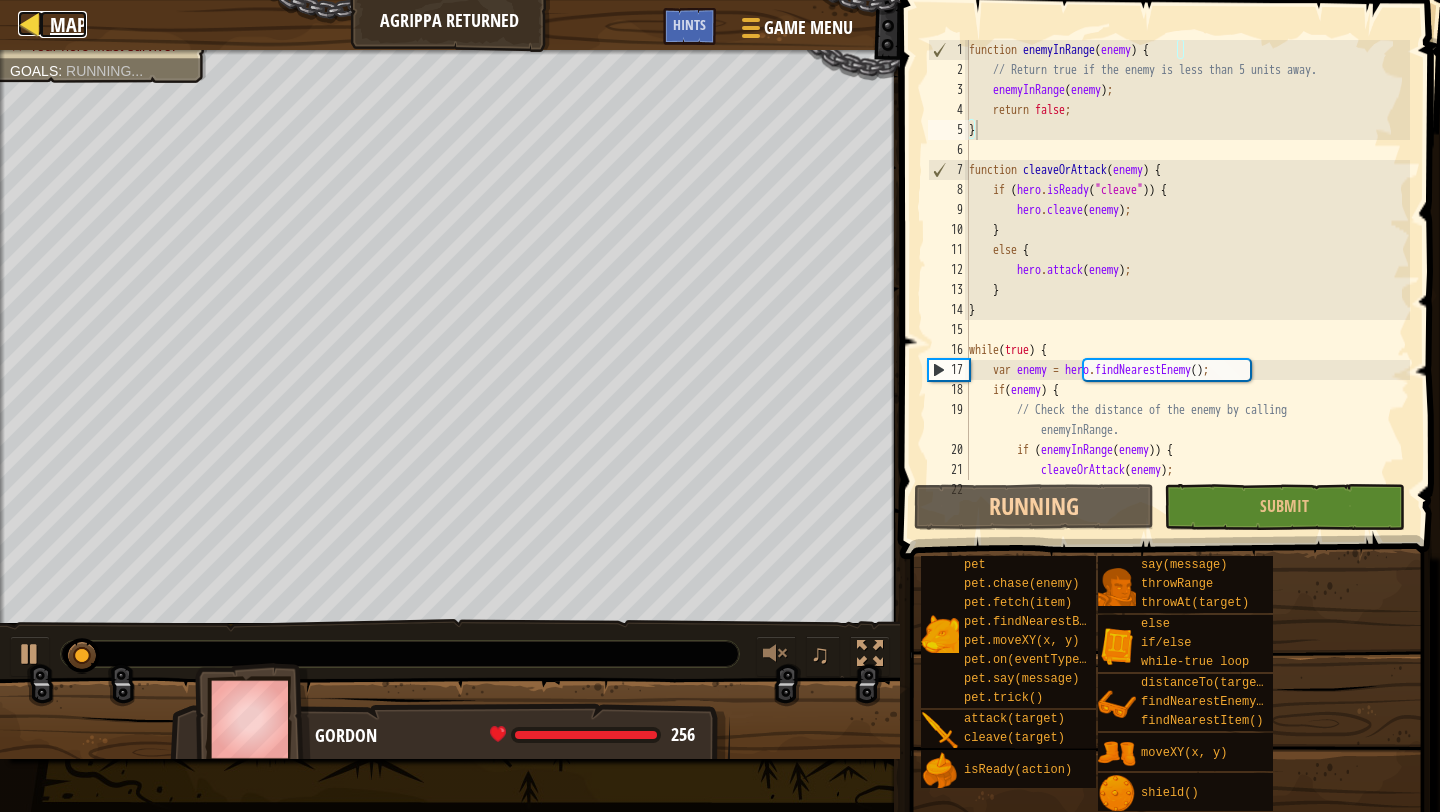 click on "Map" at bounding box center [63, 24] 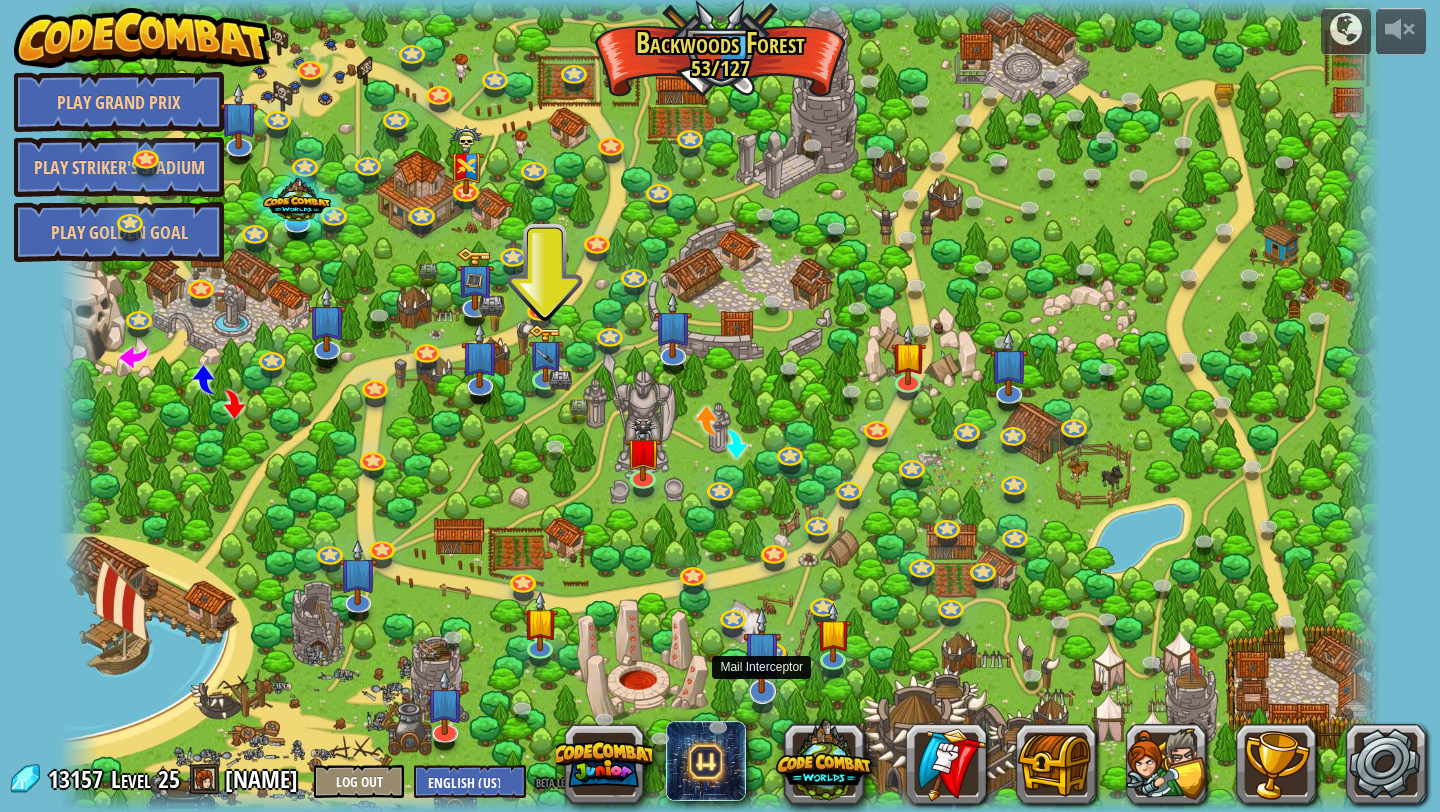 click at bounding box center (762, 649) 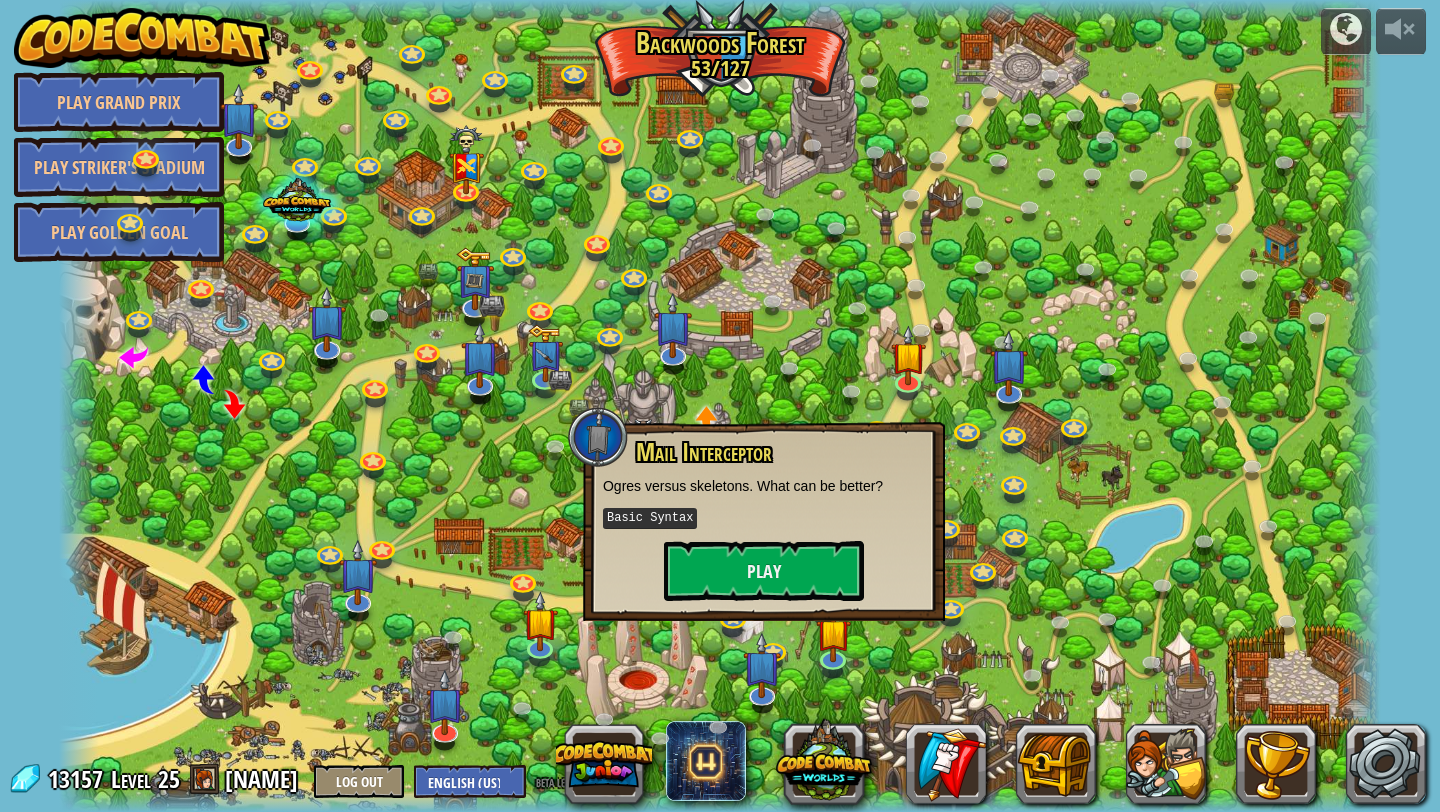 click at bounding box center (720, 406) 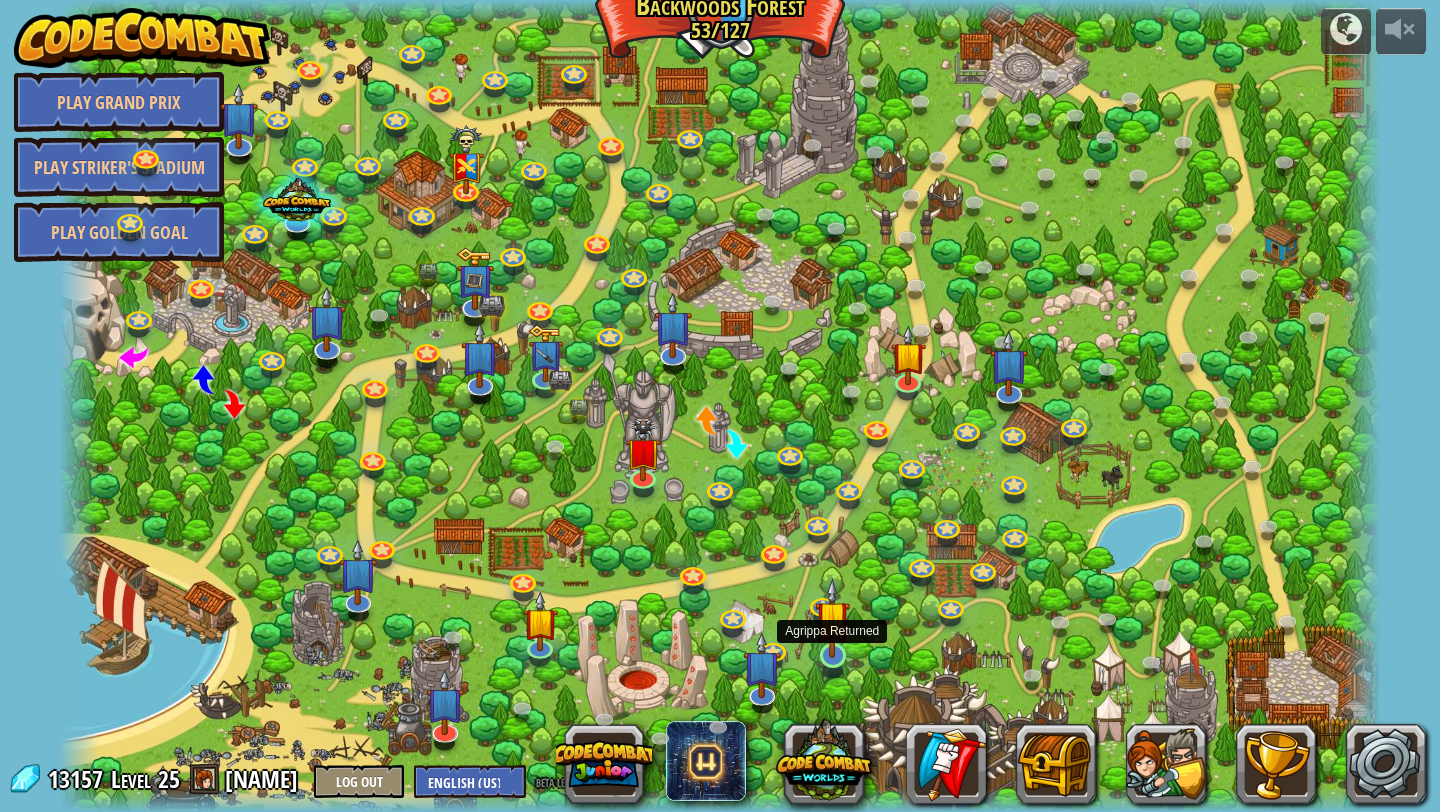 click at bounding box center (832, 618) 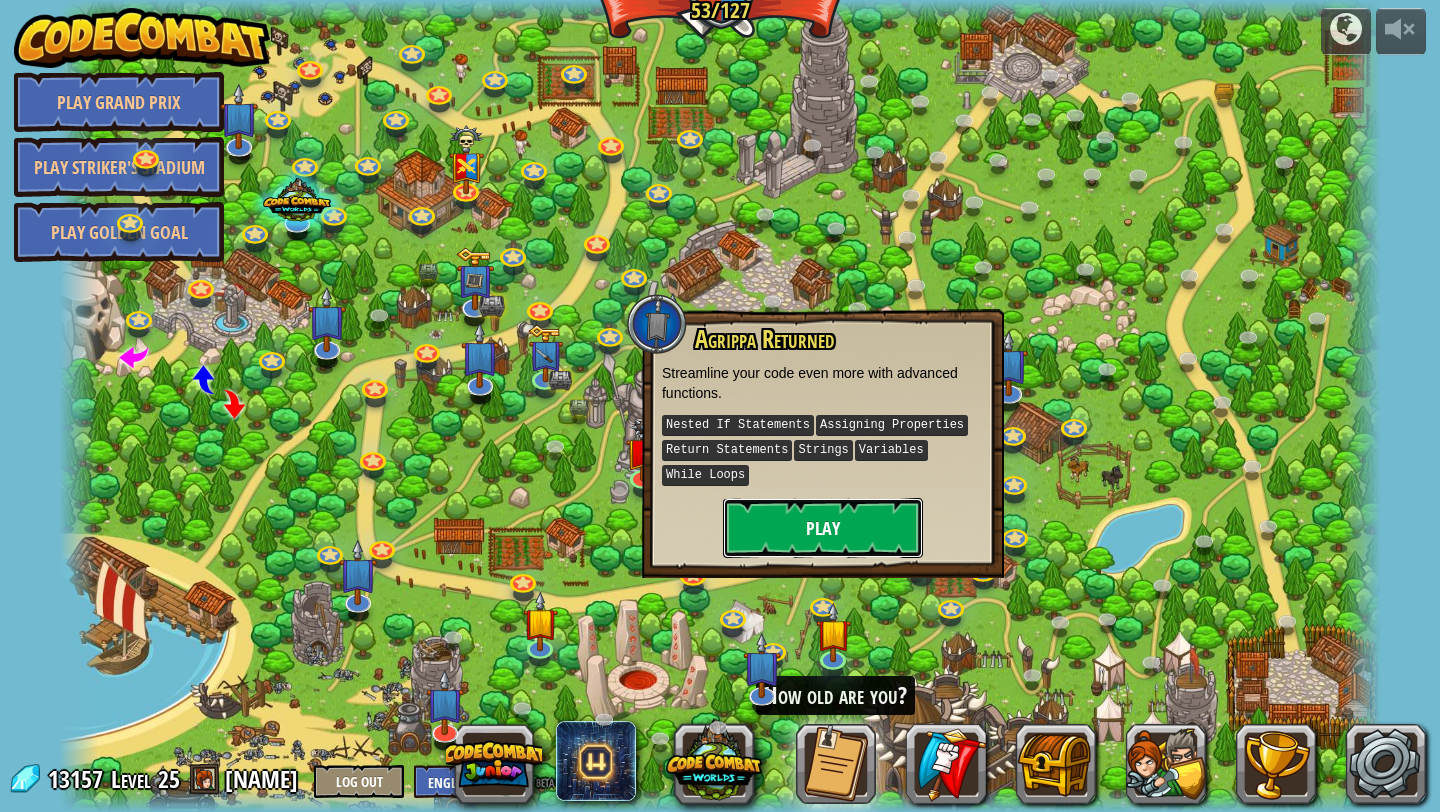 click on "Play" at bounding box center [823, 528] 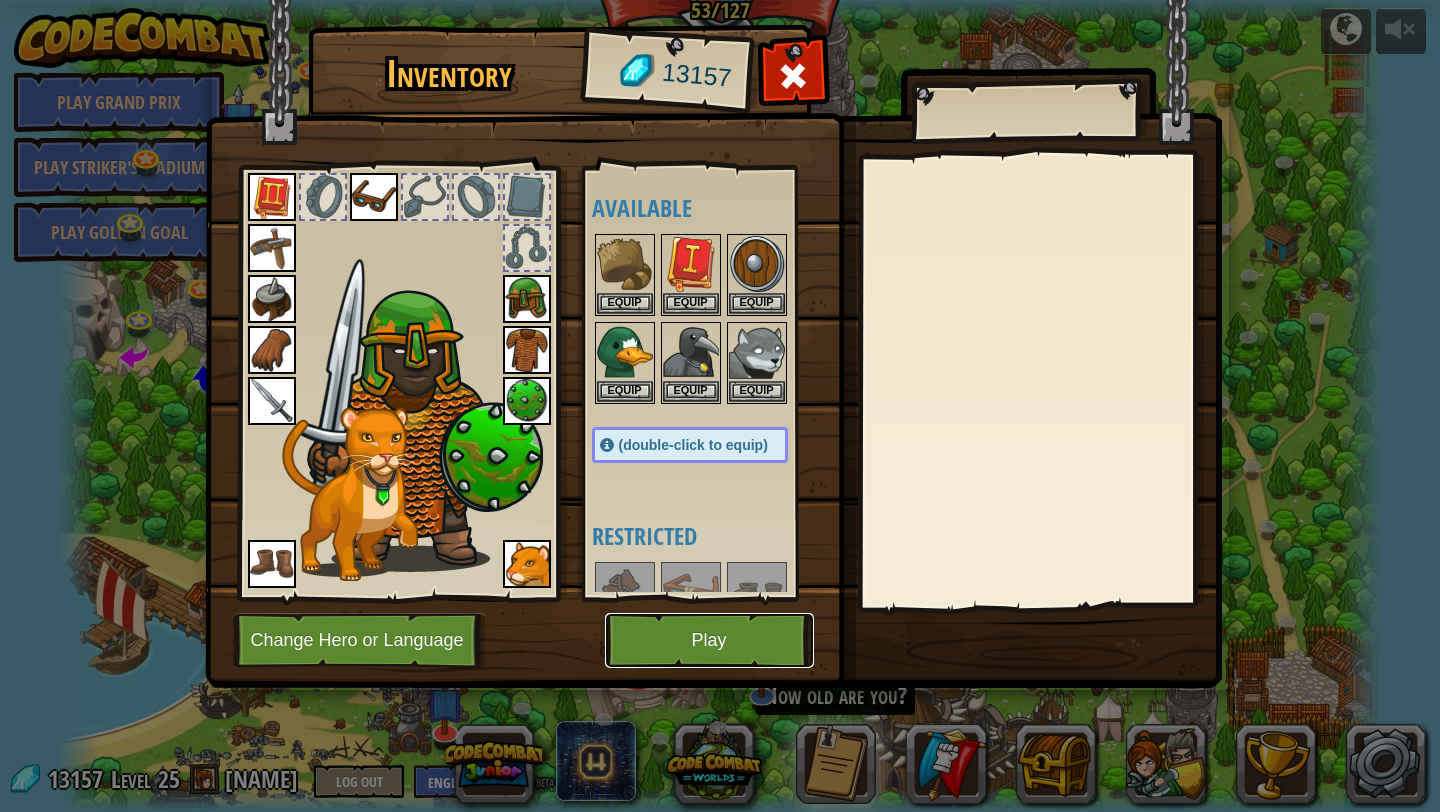 click on "Play" at bounding box center (709, 640) 